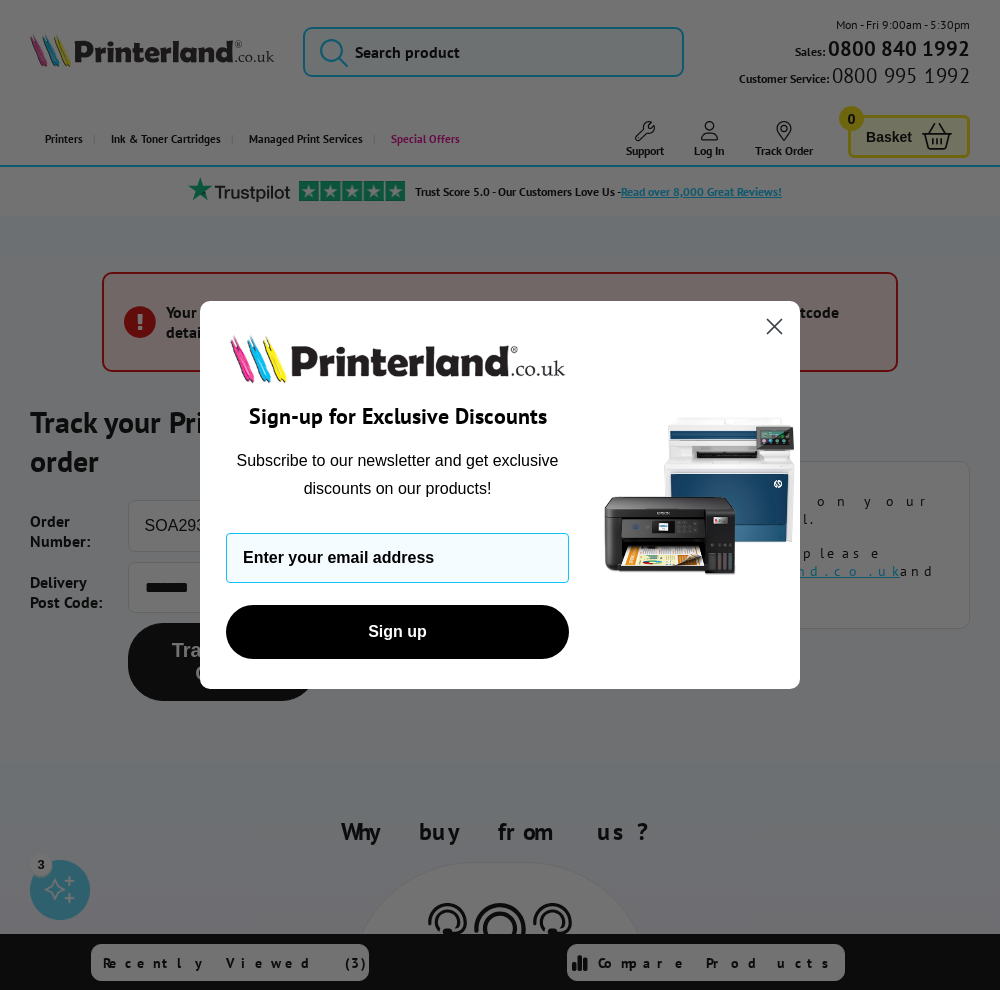 scroll, scrollTop: 83, scrollLeft: 0, axis: vertical 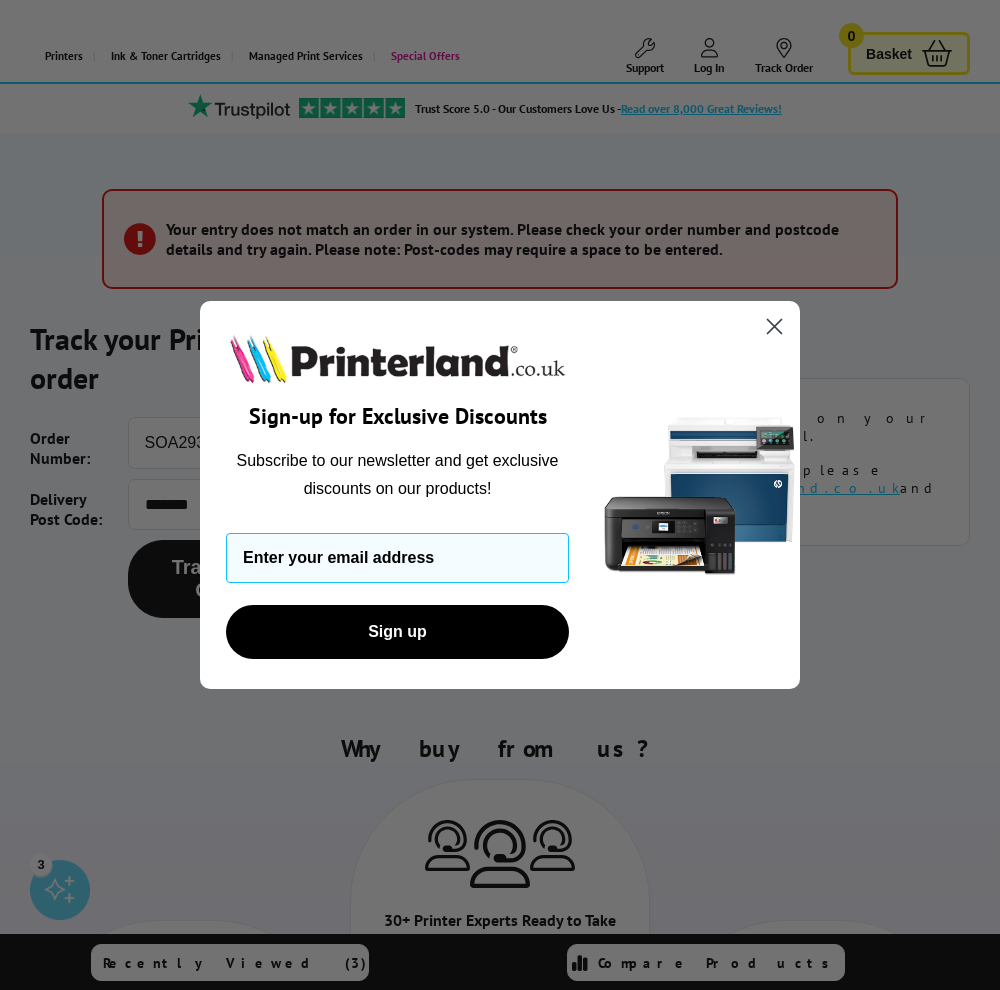click 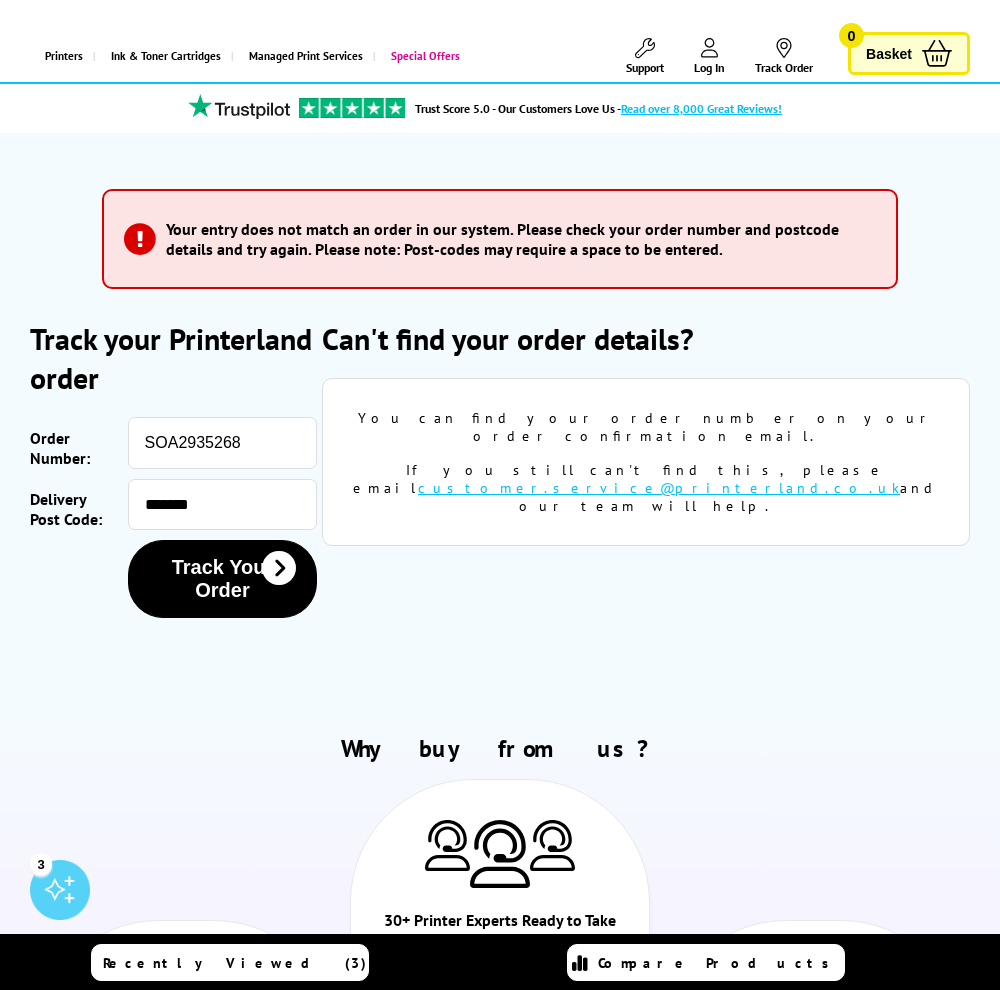 click on "Log In" at bounding box center (709, 67) 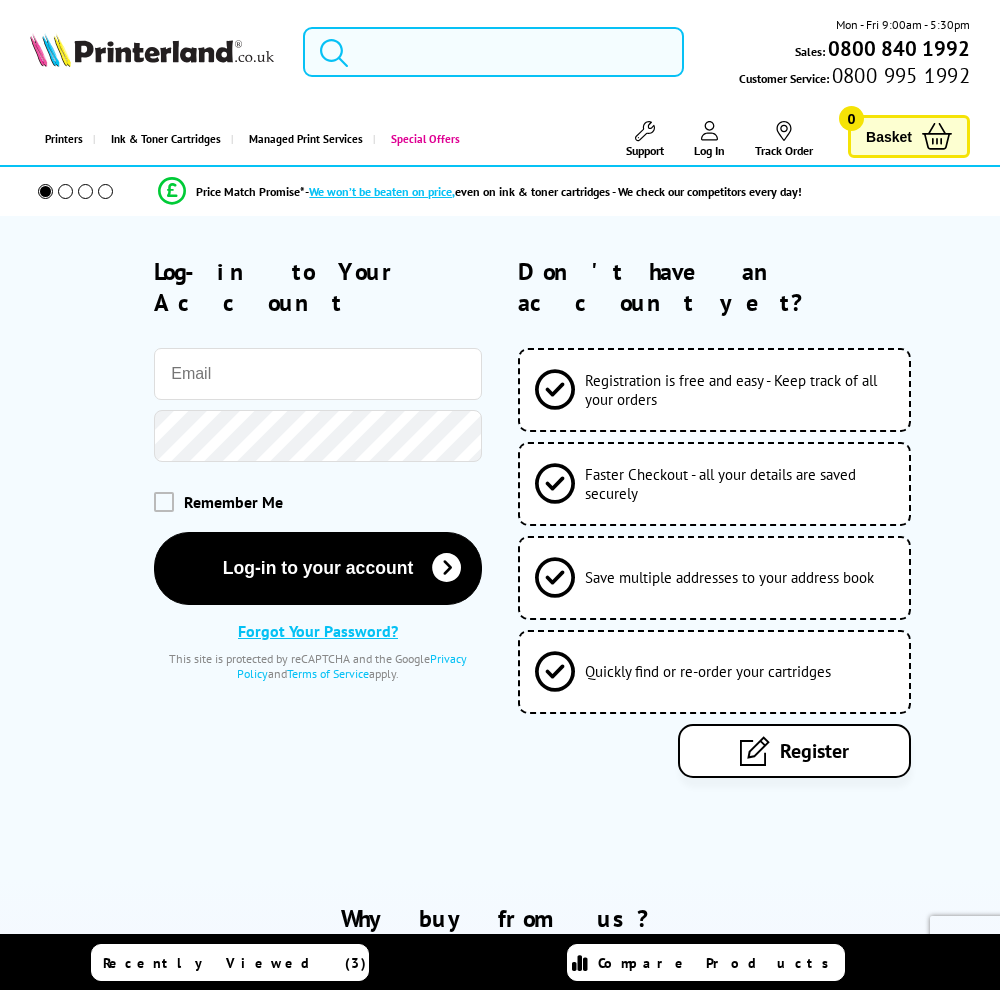 scroll, scrollTop: 0, scrollLeft: 0, axis: both 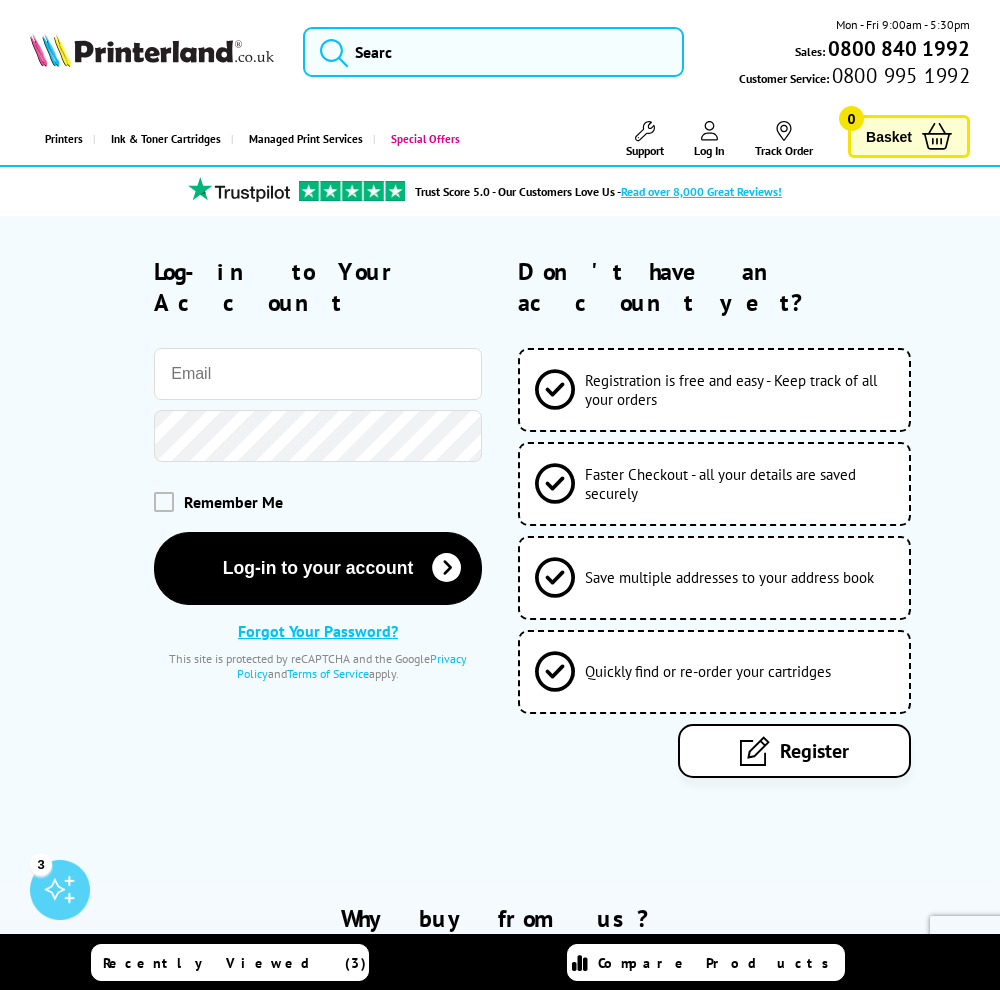 click at bounding box center (318, 374) 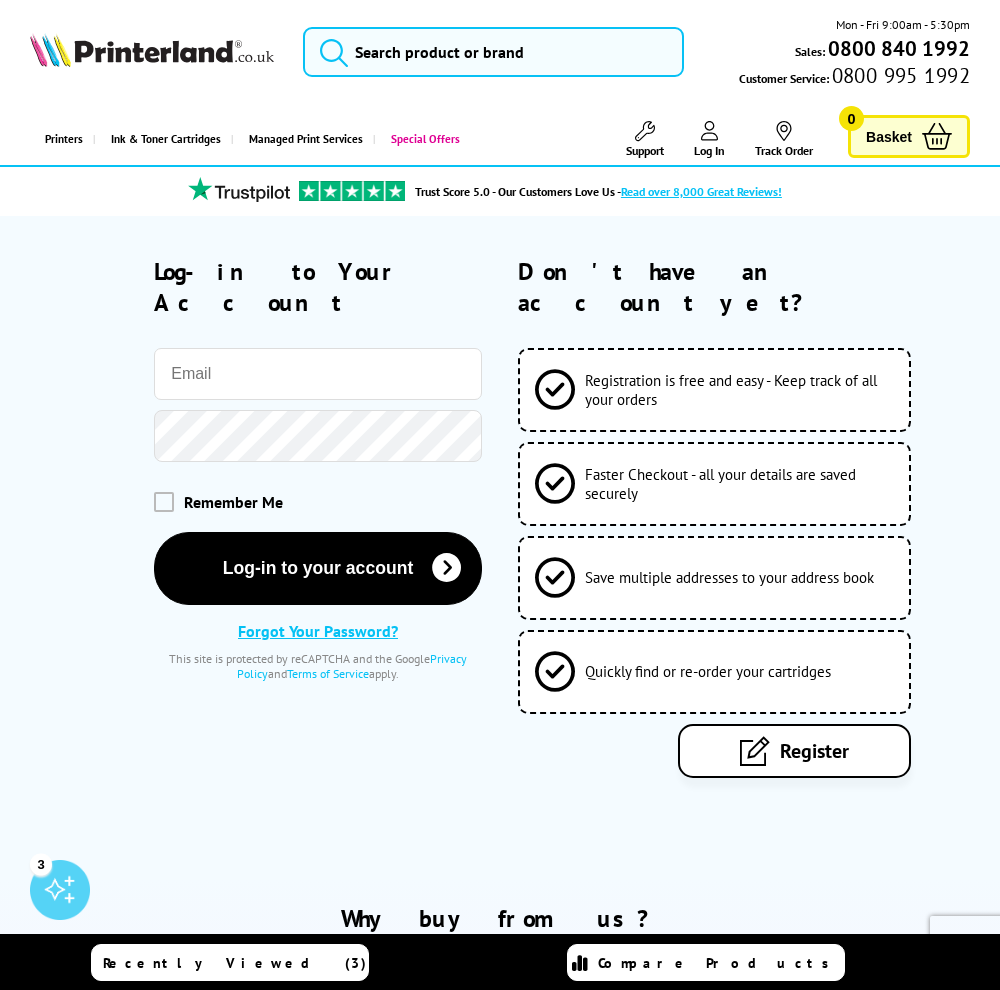 type on "alexander.barker@vubagroup.com" 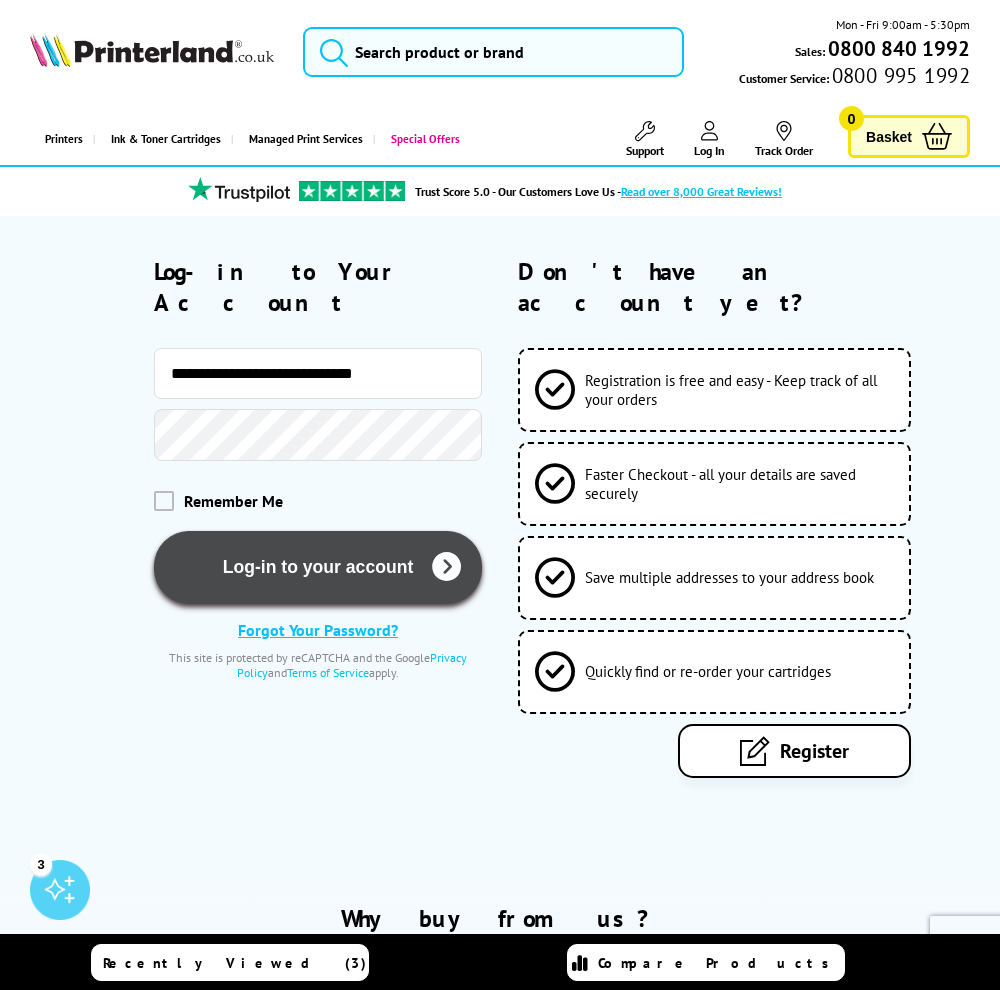 click on "Log-in to your account" at bounding box center (318, 567) 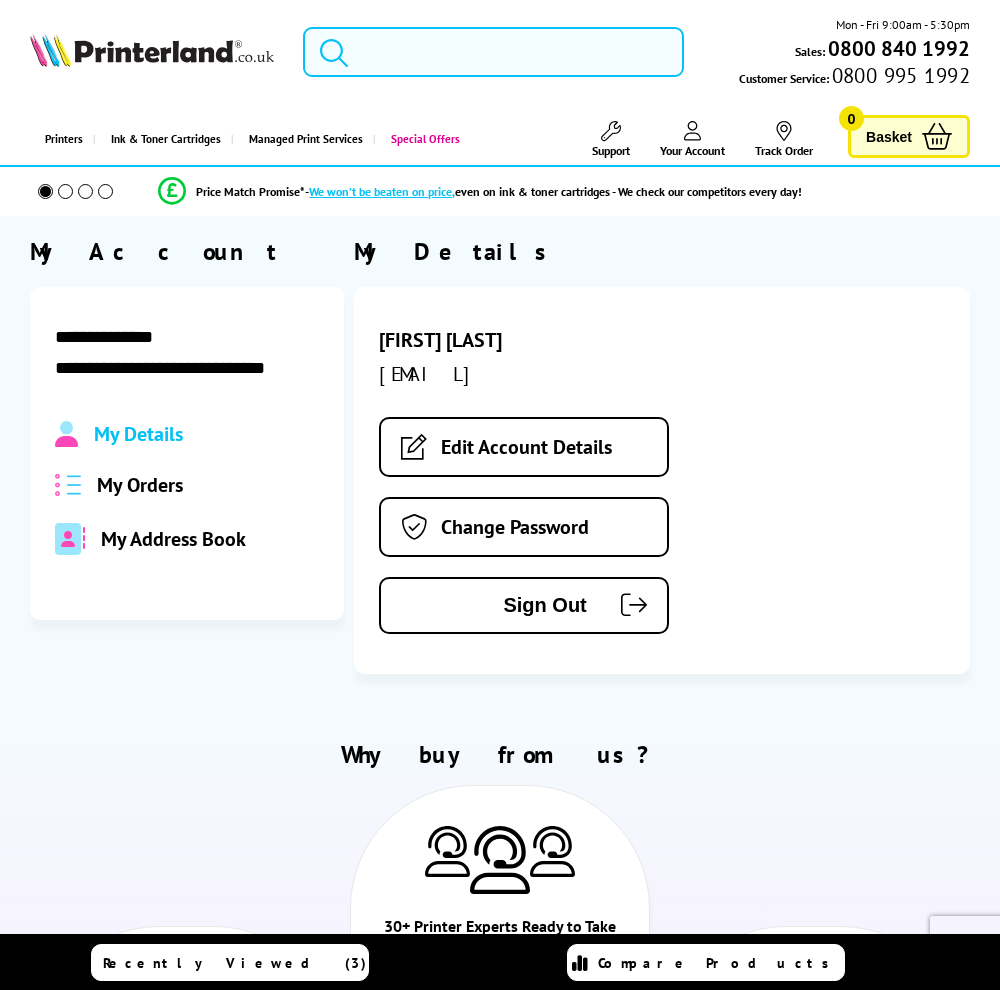scroll, scrollTop: 0, scrollLeft: 0, axis: both 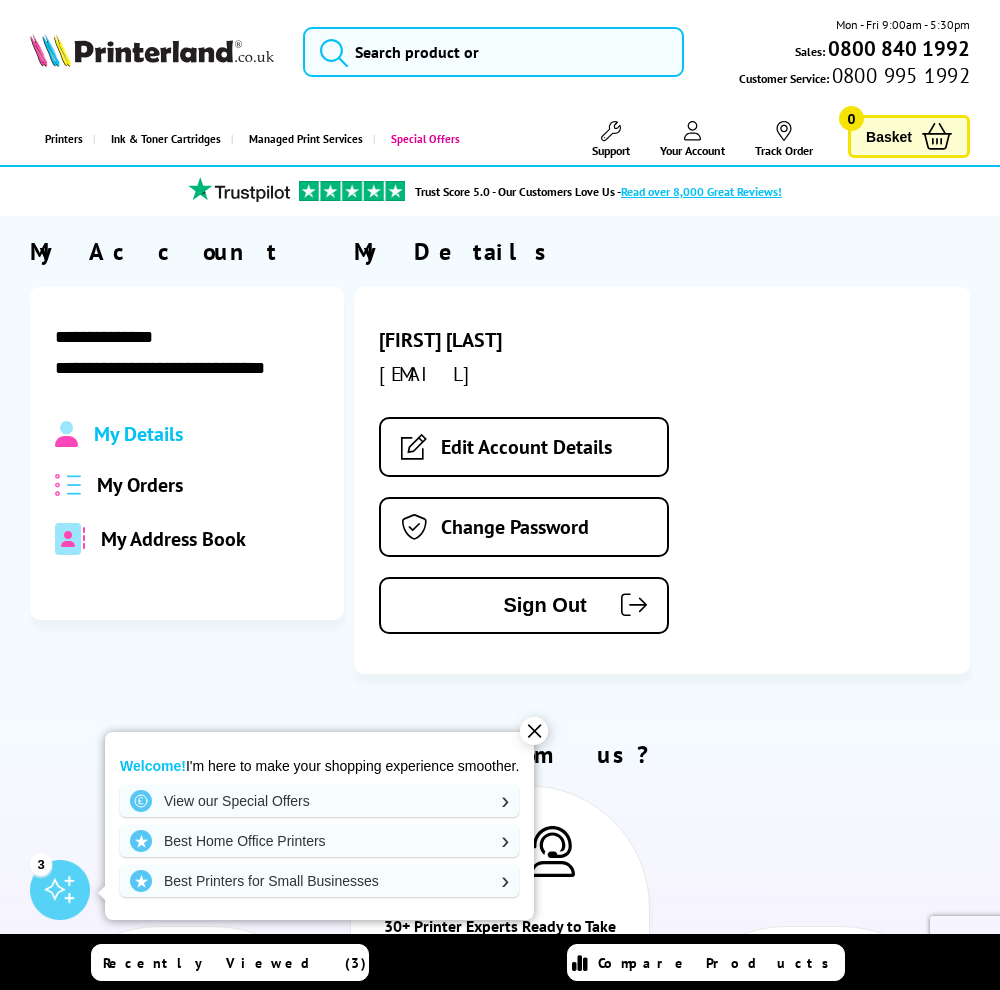 click on "My Orders" at bounding box center (140, 485) 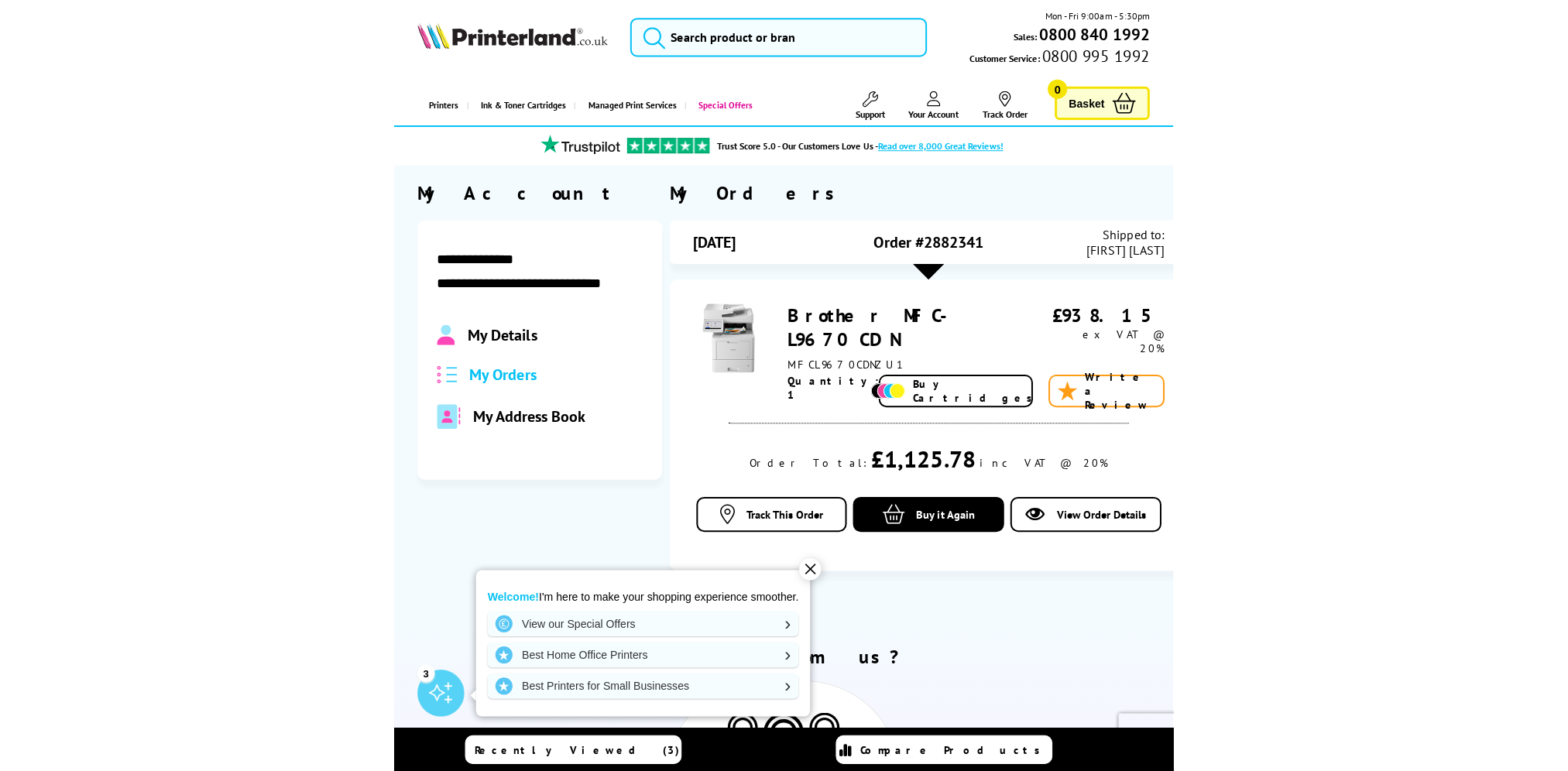scroll, scrollTop: 0, scrollLeft: 0, axis: both 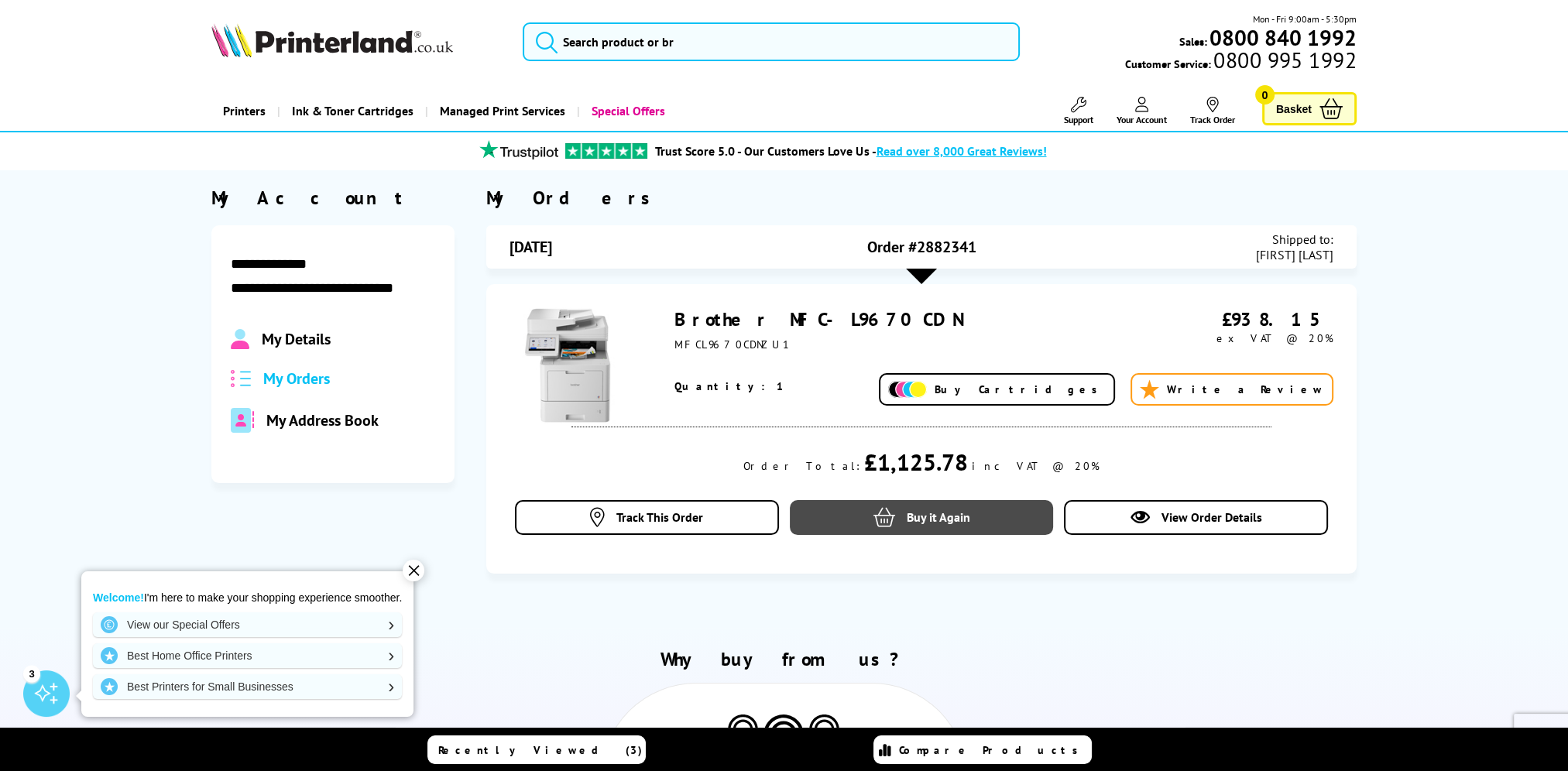 click on "Buy it Again" at bounding box center (938, 517) 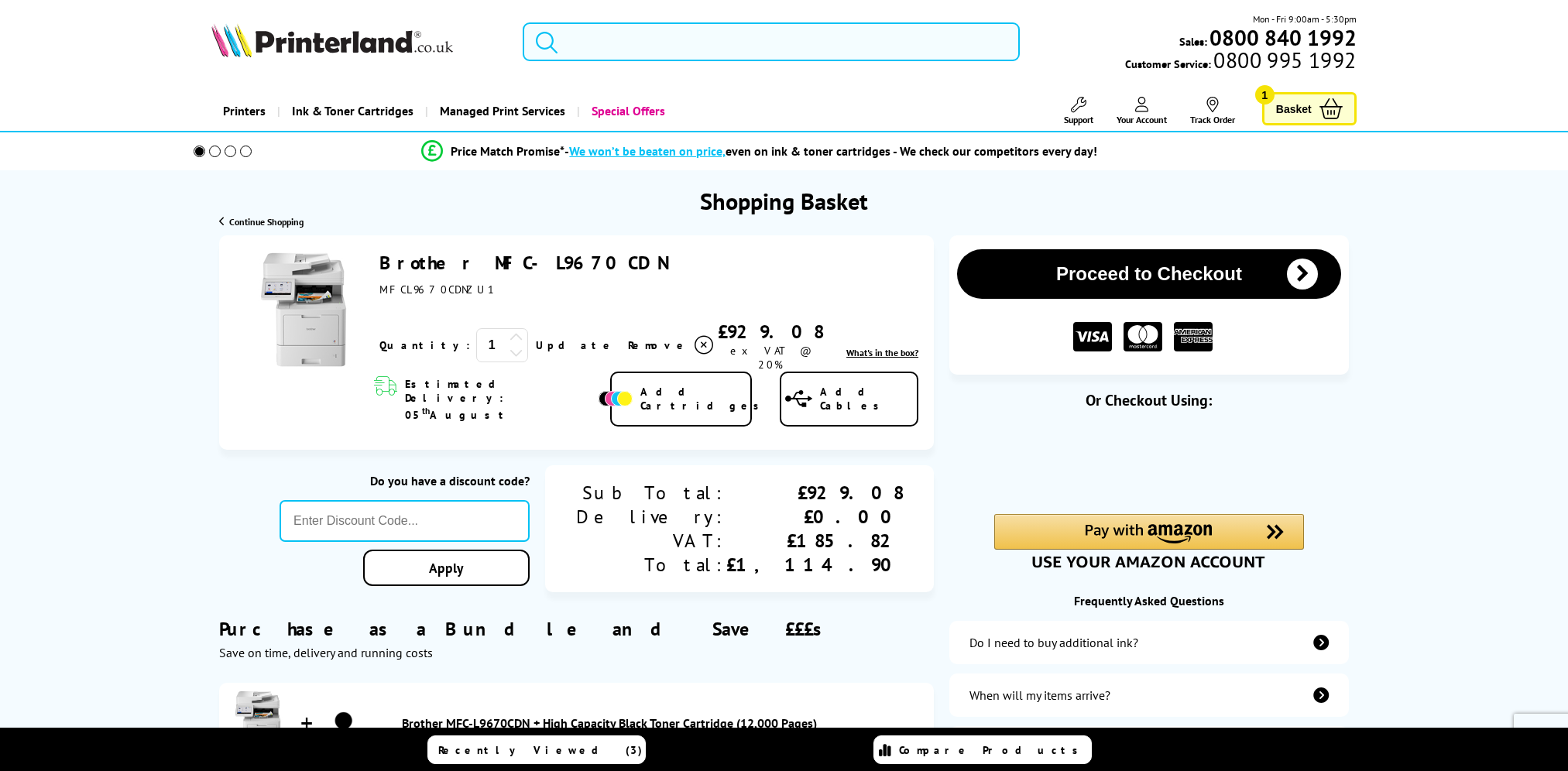scroll, scrollTop: 0, scrollLeft: 0, axis: both 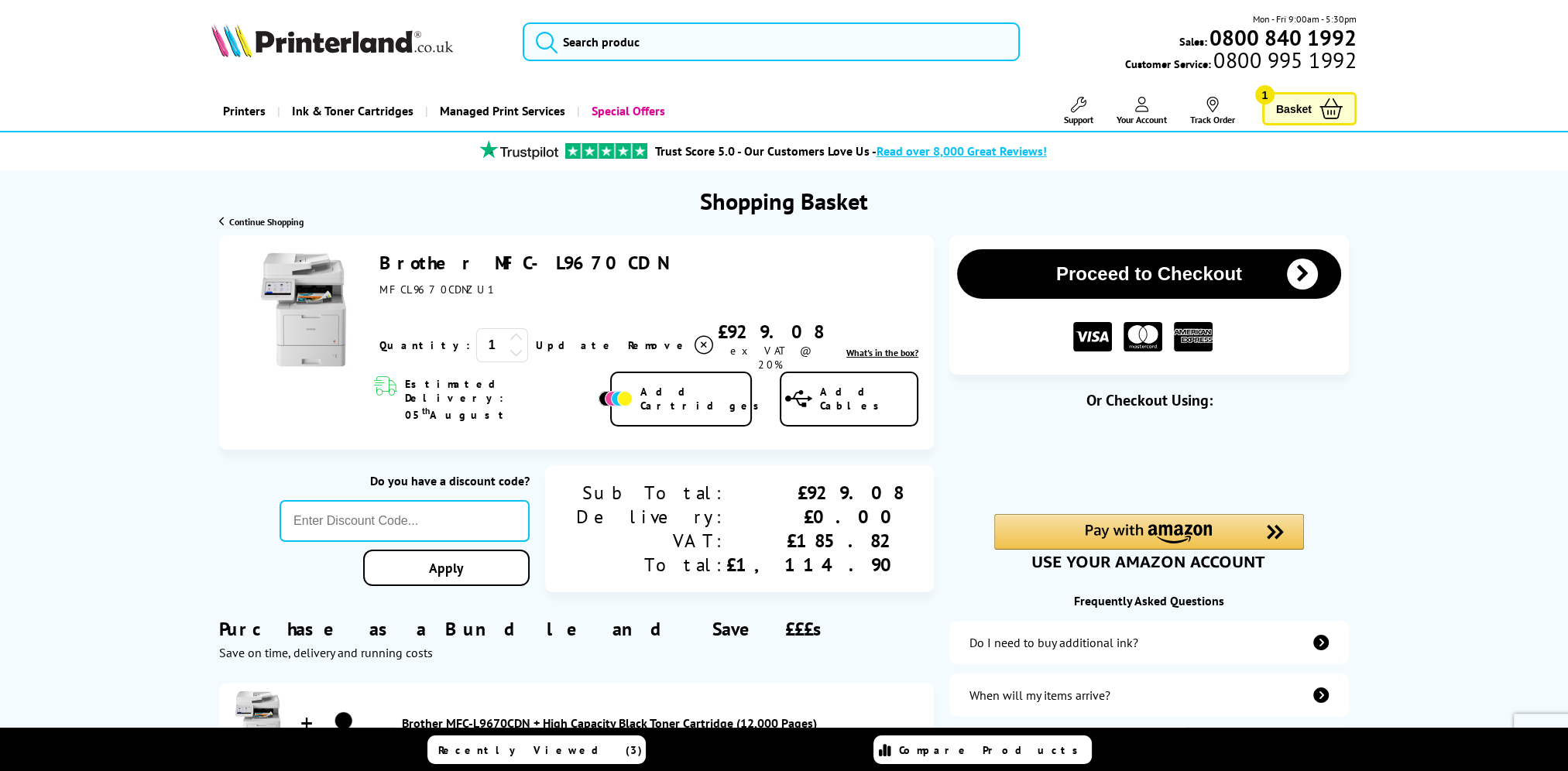 click on "Proceed to Checkout" at bounding box center [1149, 274] 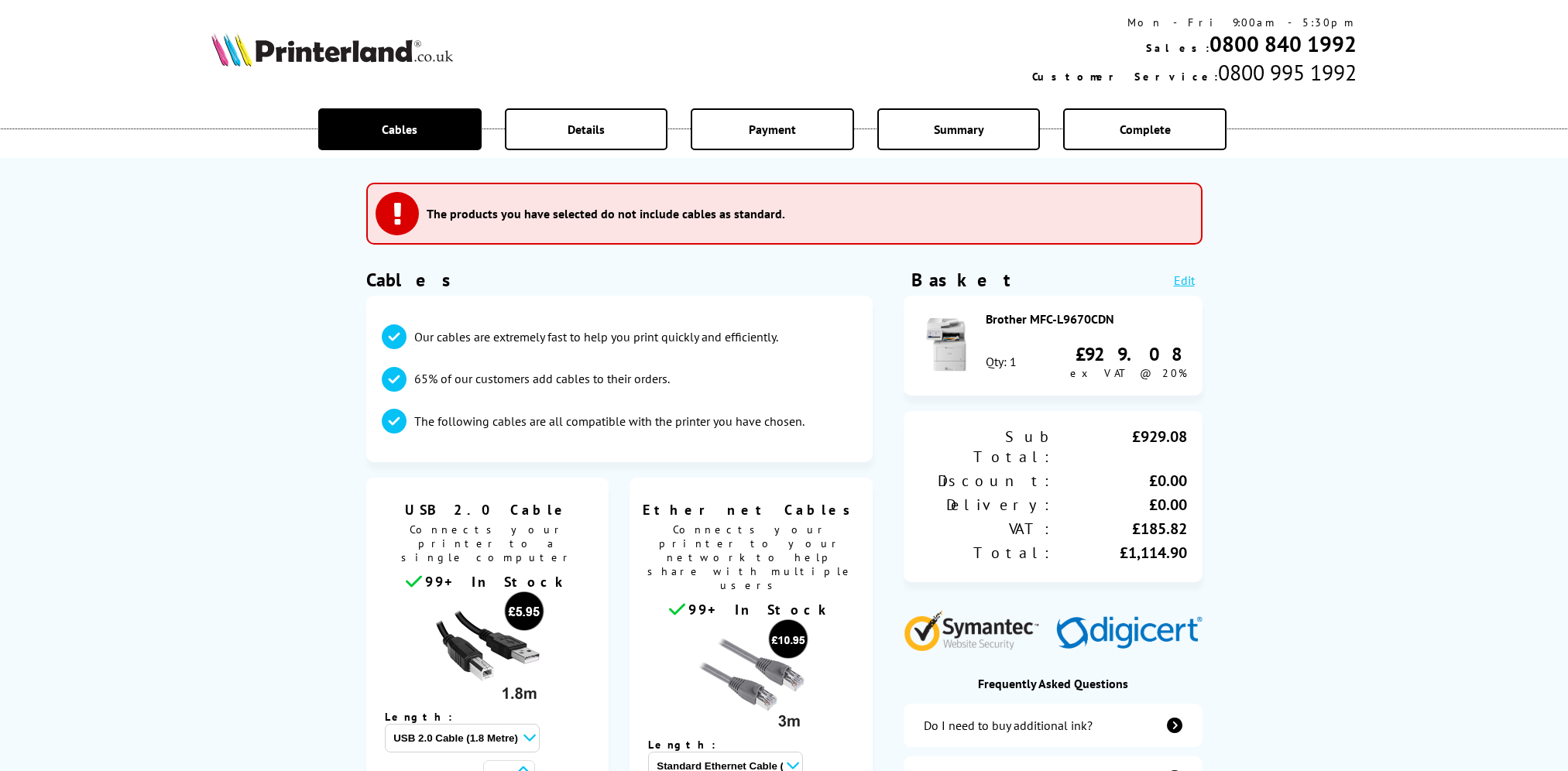 scroll, scrollTop: 0, scrollLeft: 0, axis: both 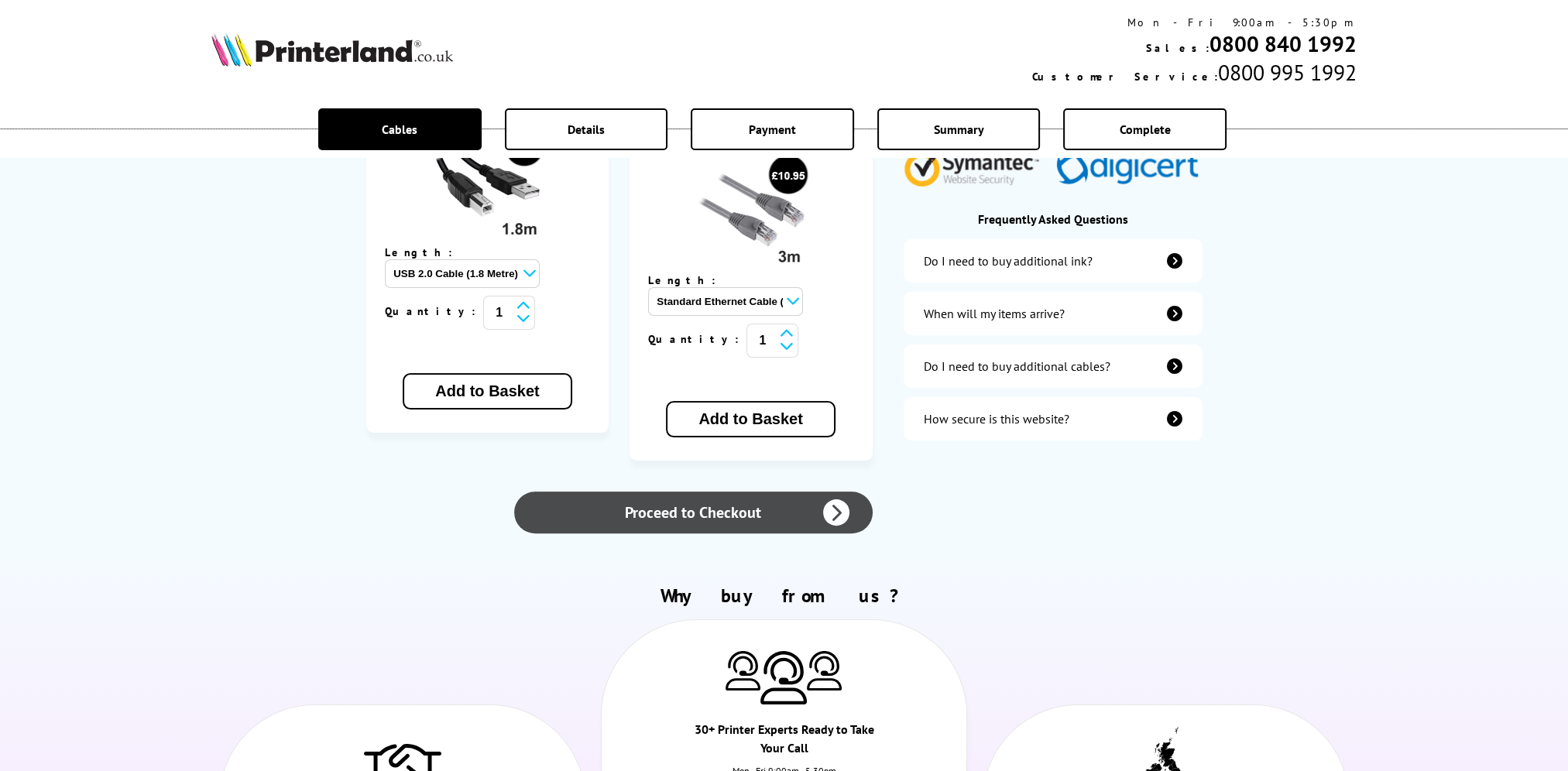 click on "Proceed to Checkout" at bounding box center (693, 512) 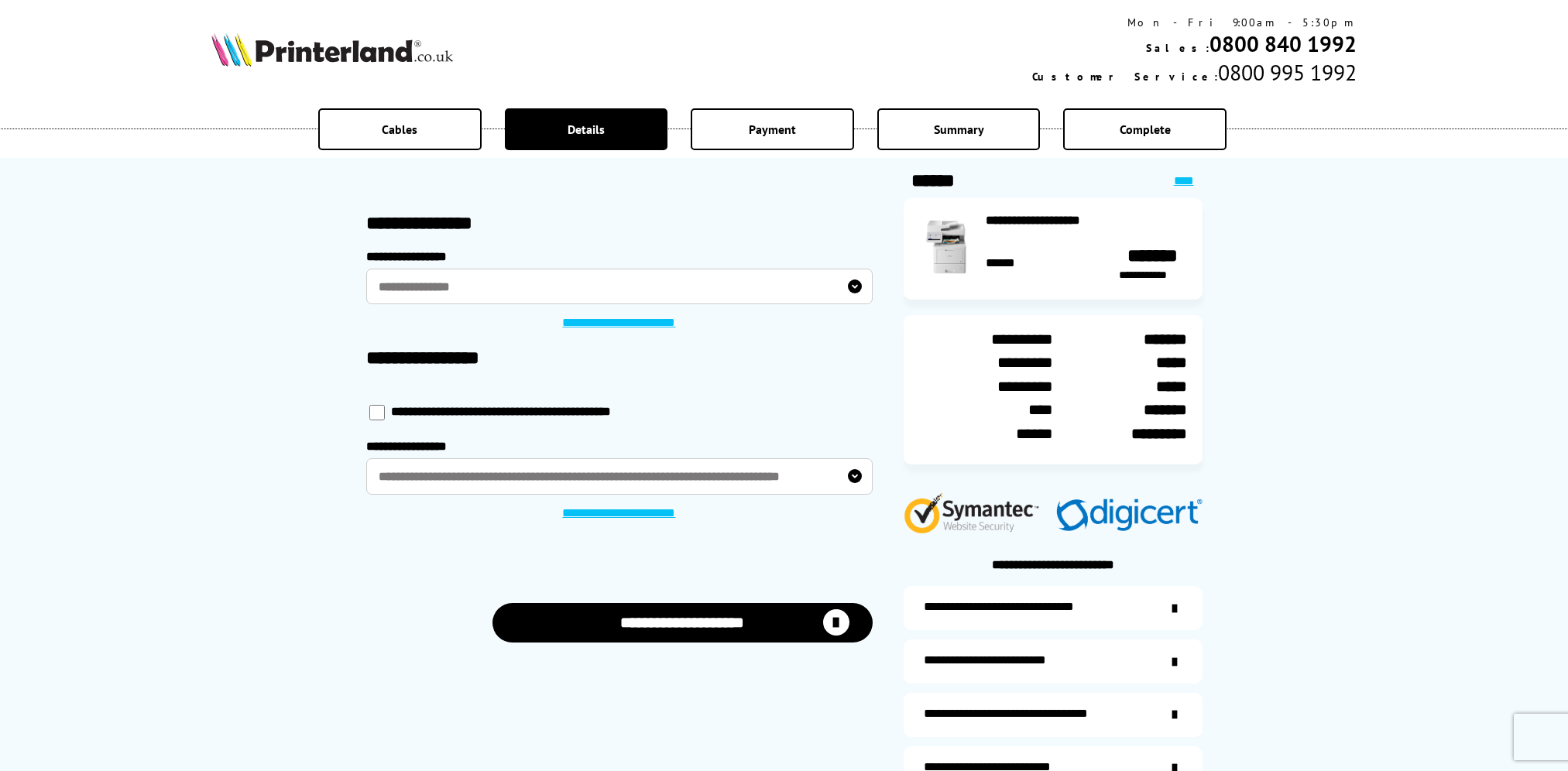 scroll, scrollTop: 0, scrollLeft: 0, axis: both 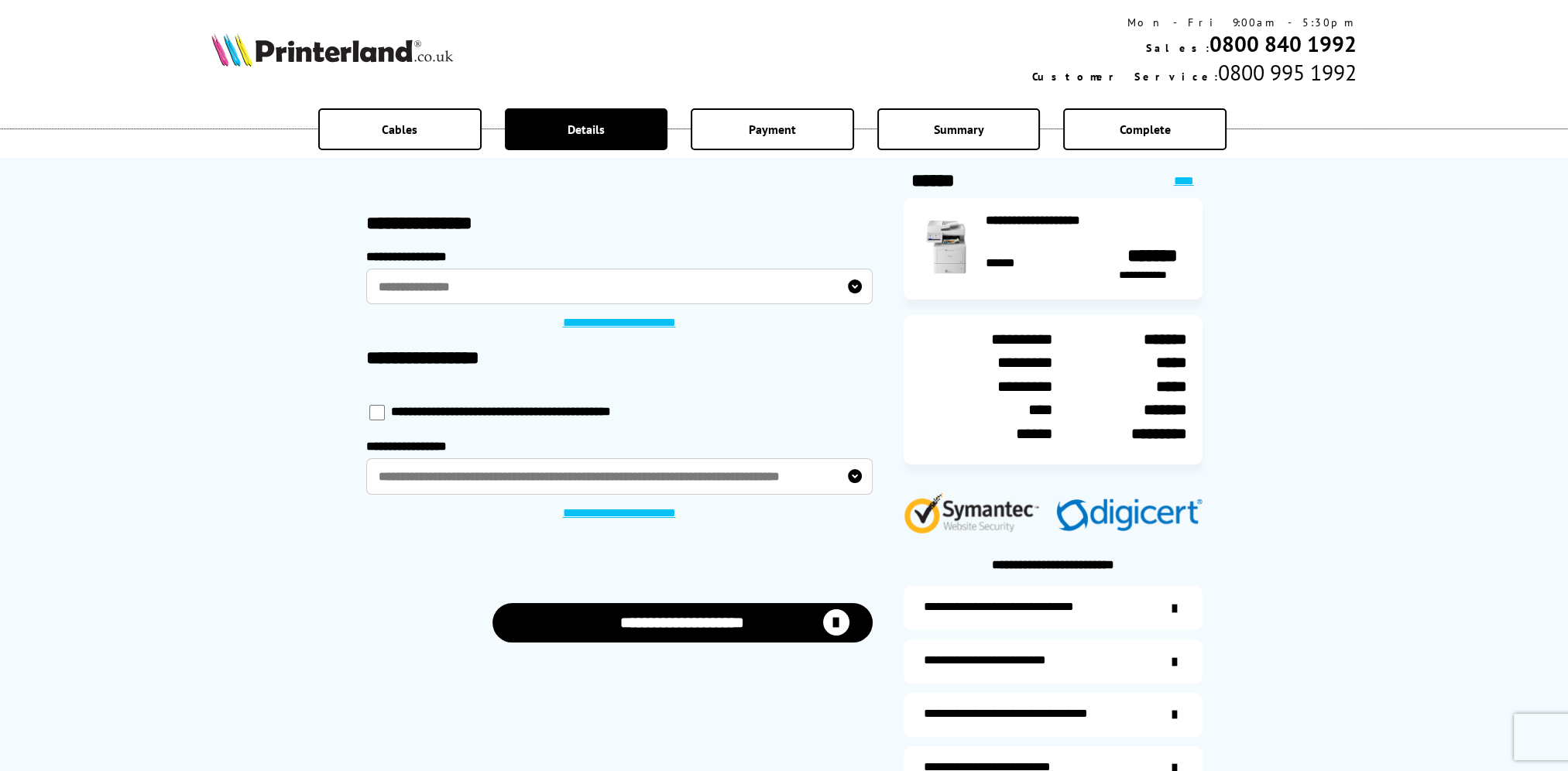 click on "**********" at bounding box center (619, 286) 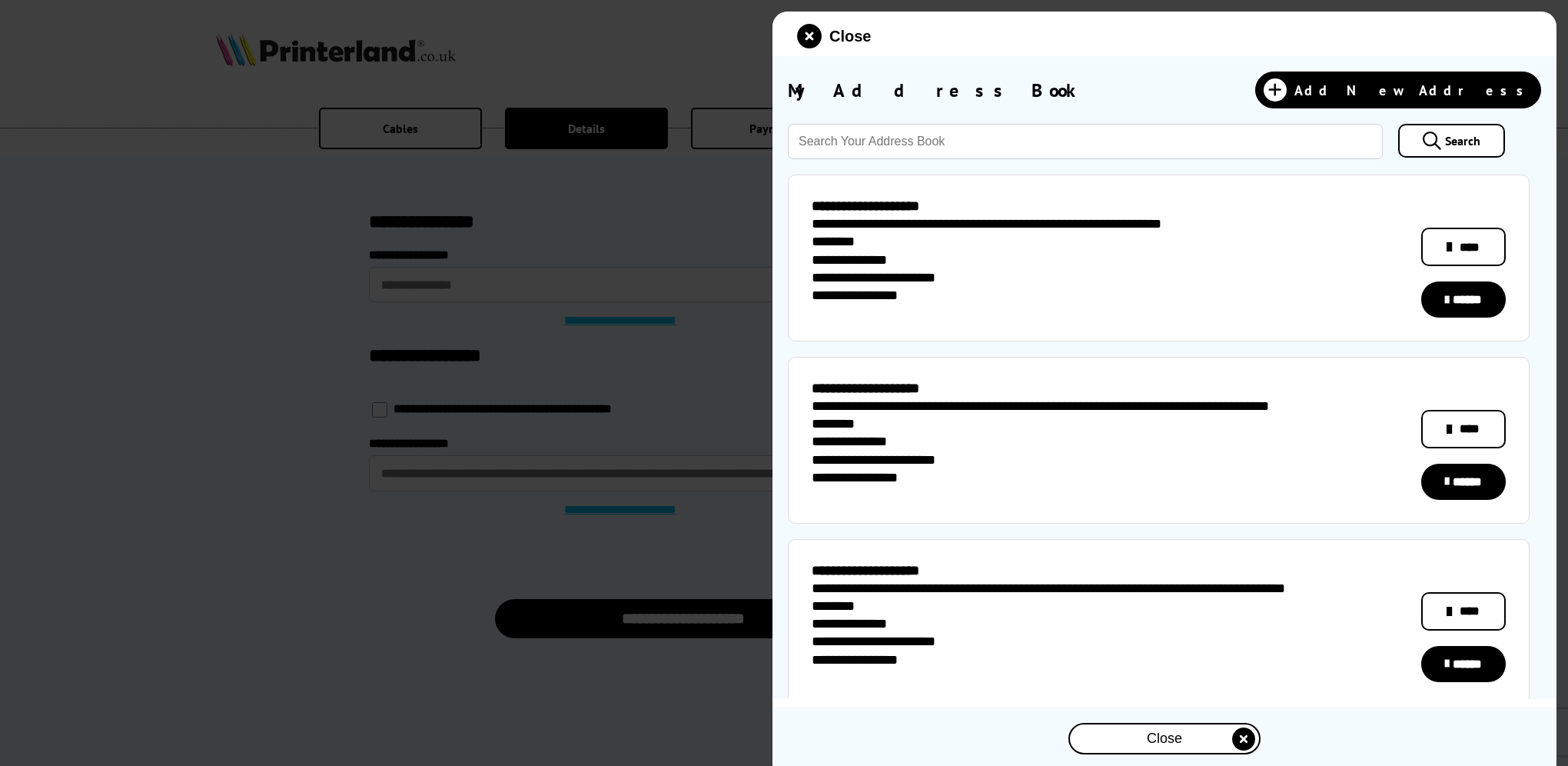 click on "******" at bounding box center (1463, 481) 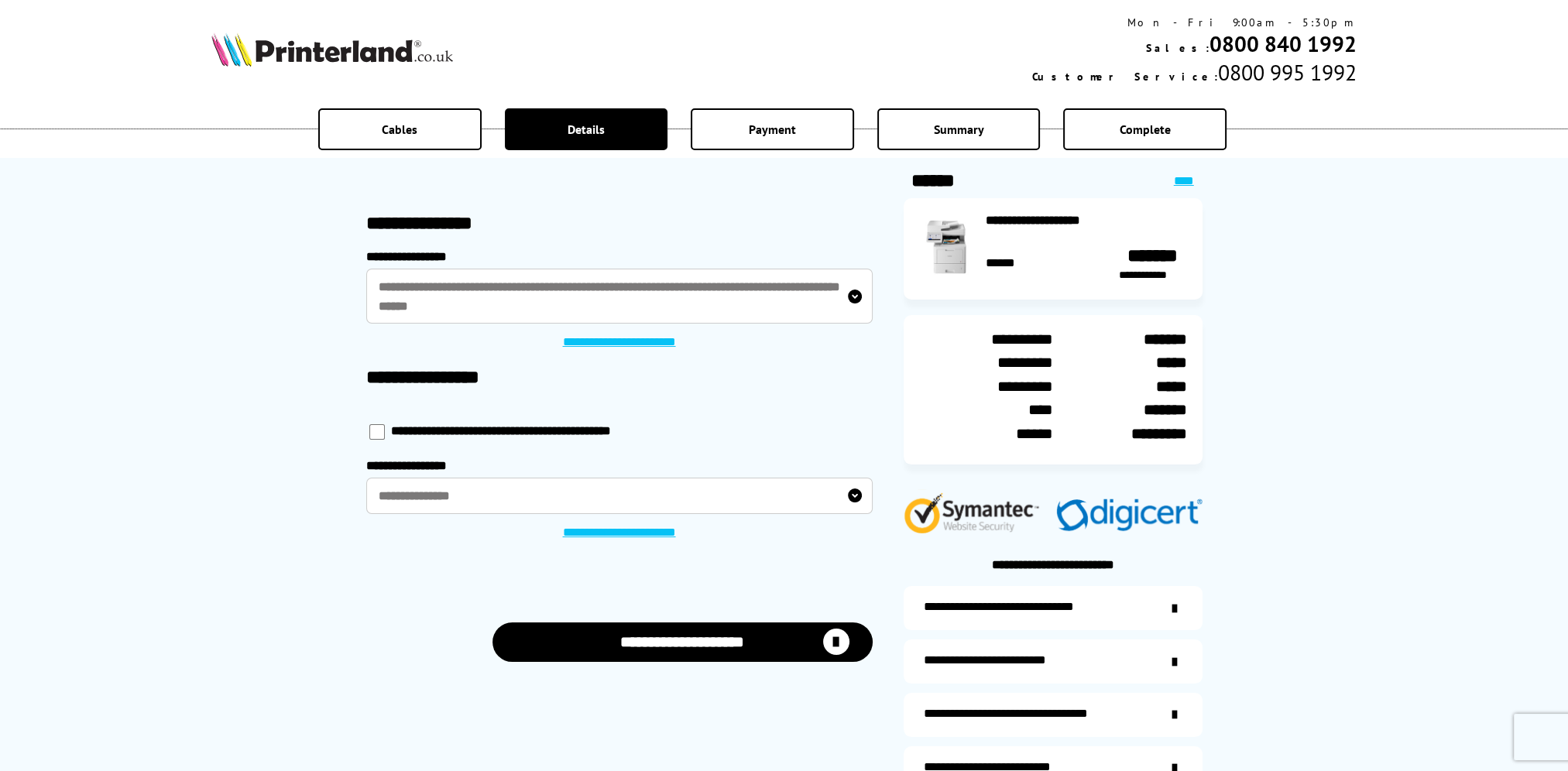 click on "**********" at bounding box center (619, 495) 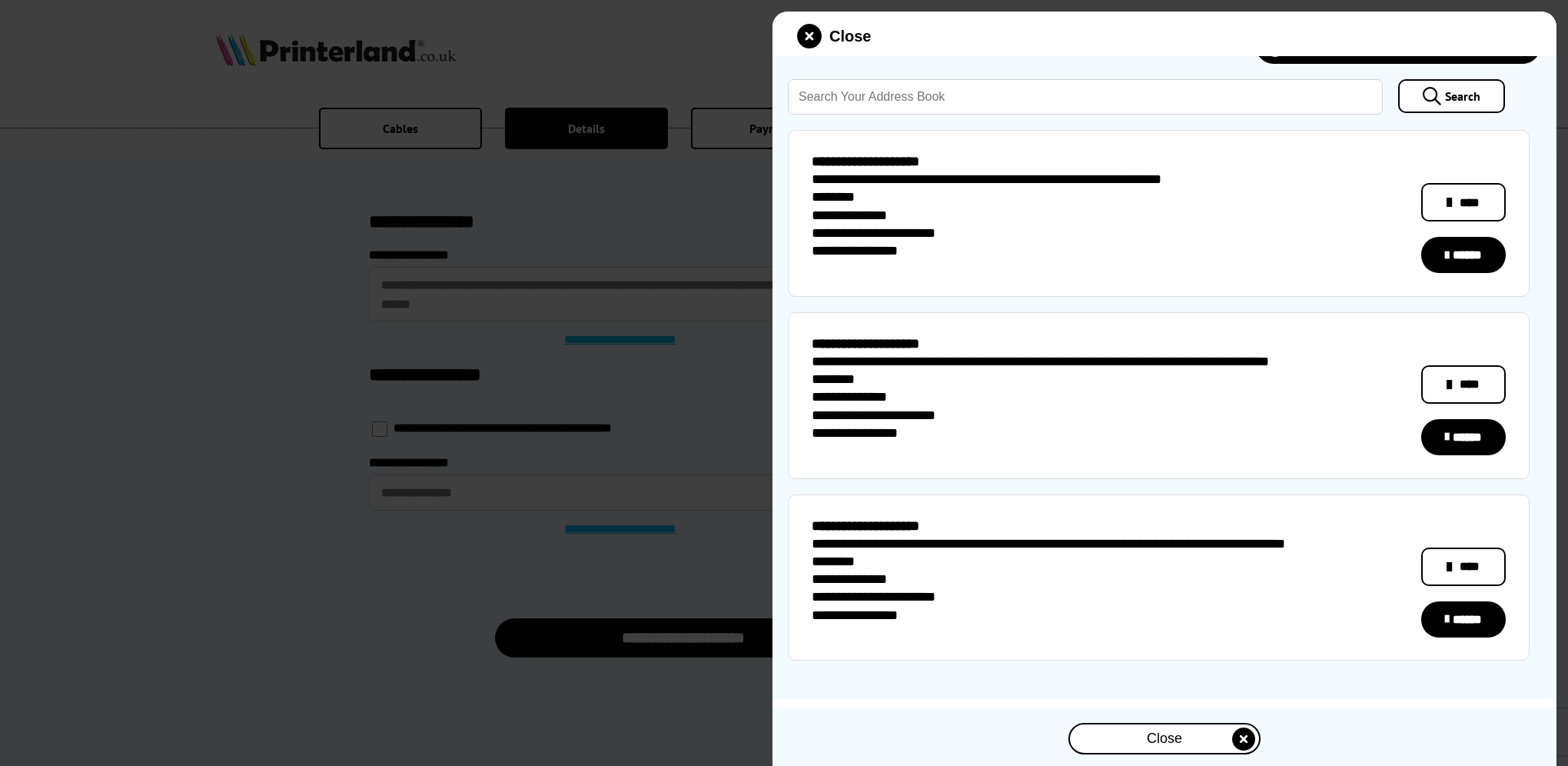 scroll, scrollTop: 0, scrollLeft: 0, axis: both 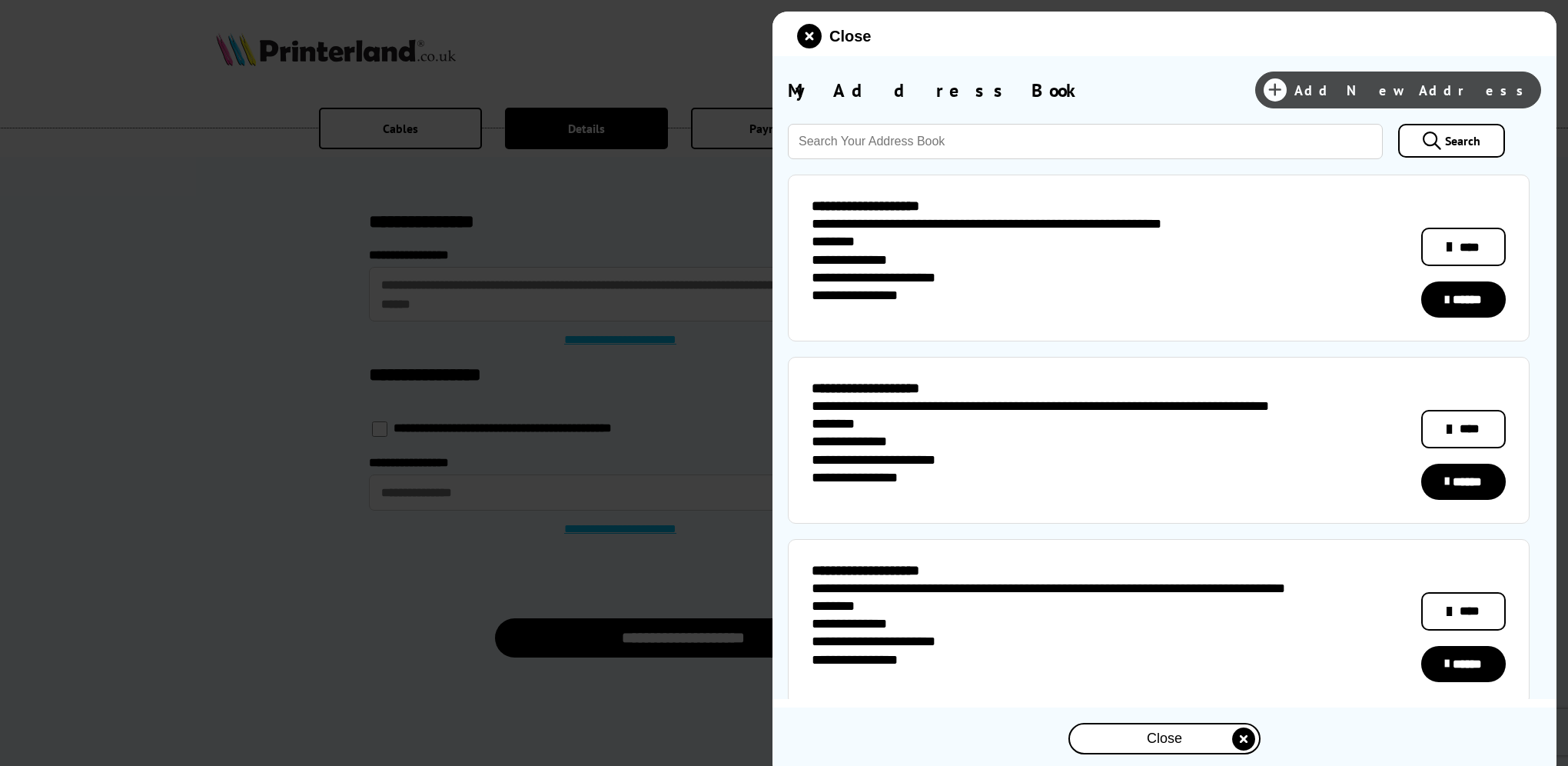 click on "Add New Address" at bounding box center [1414, 90] 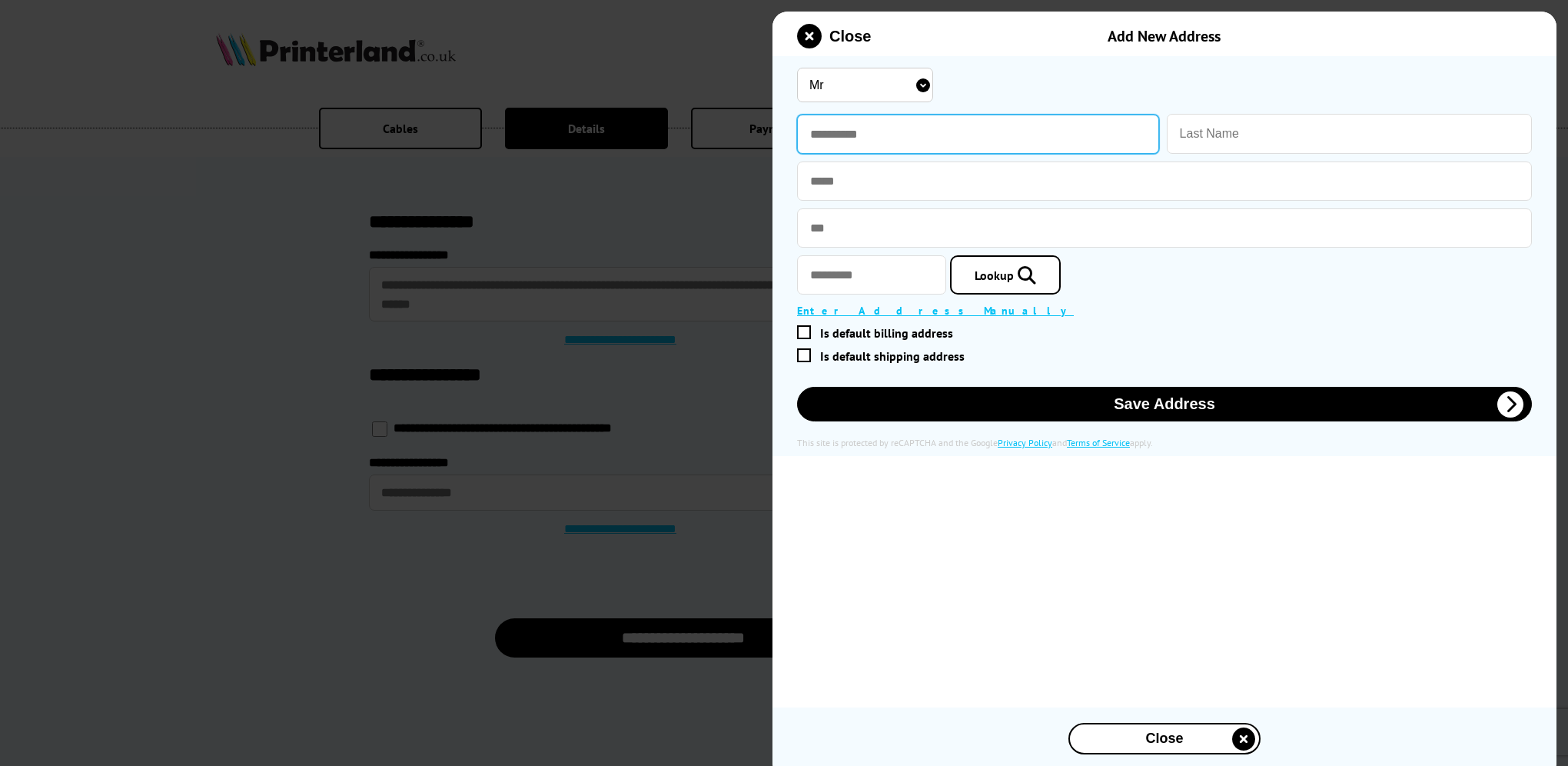 click at bounding box center (978, 134) 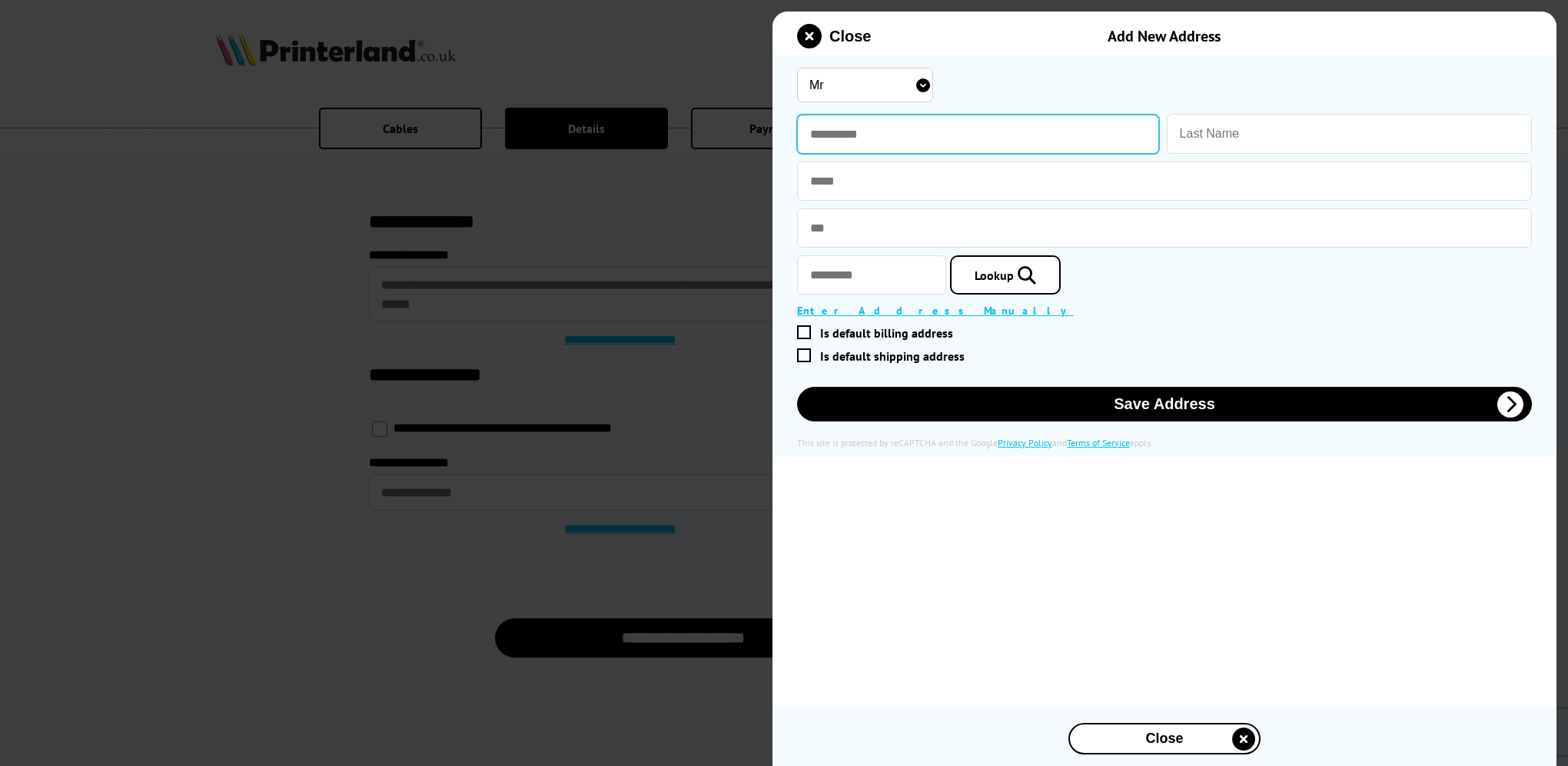 type on "*****" 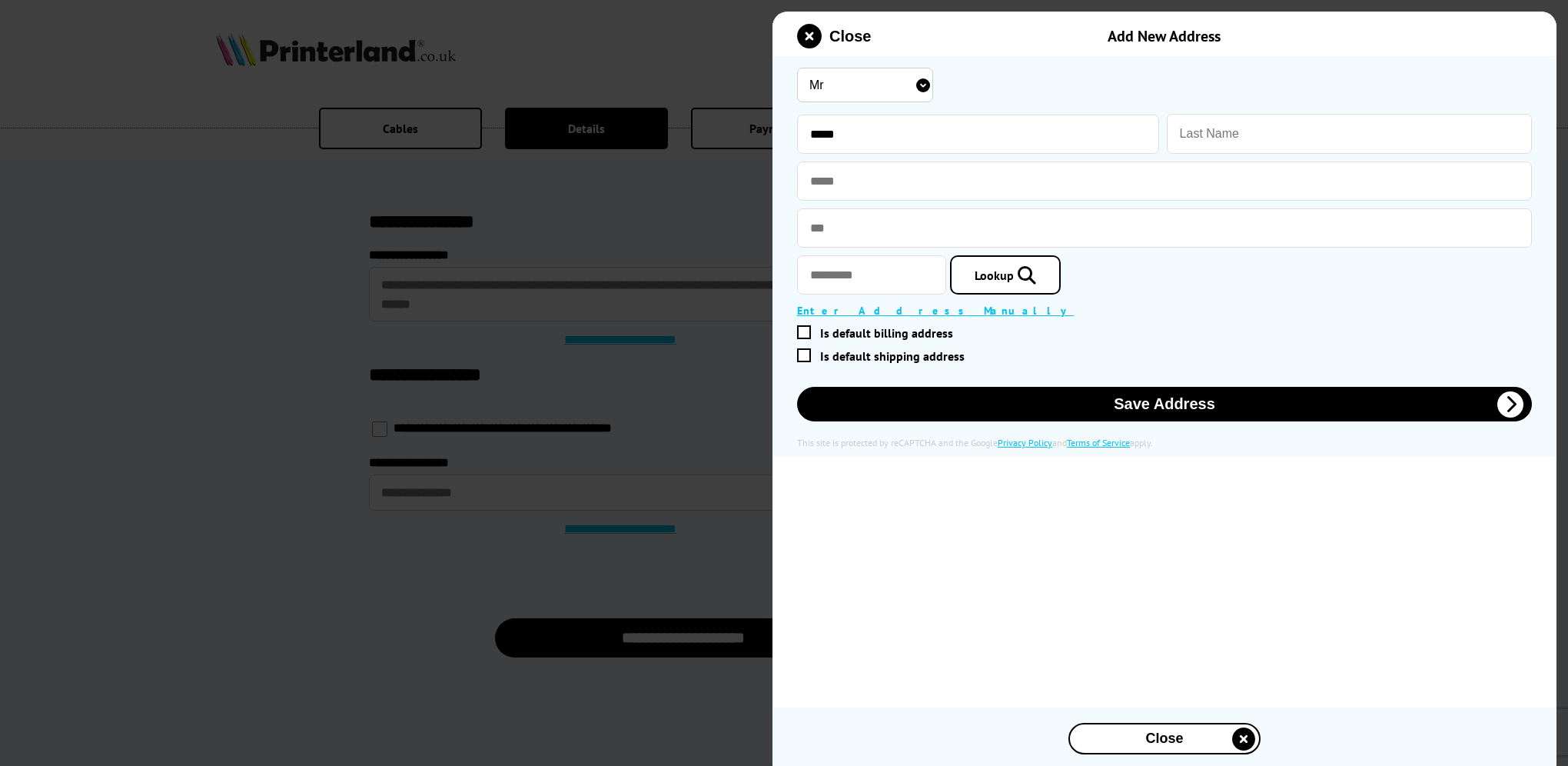 type on "Hill" 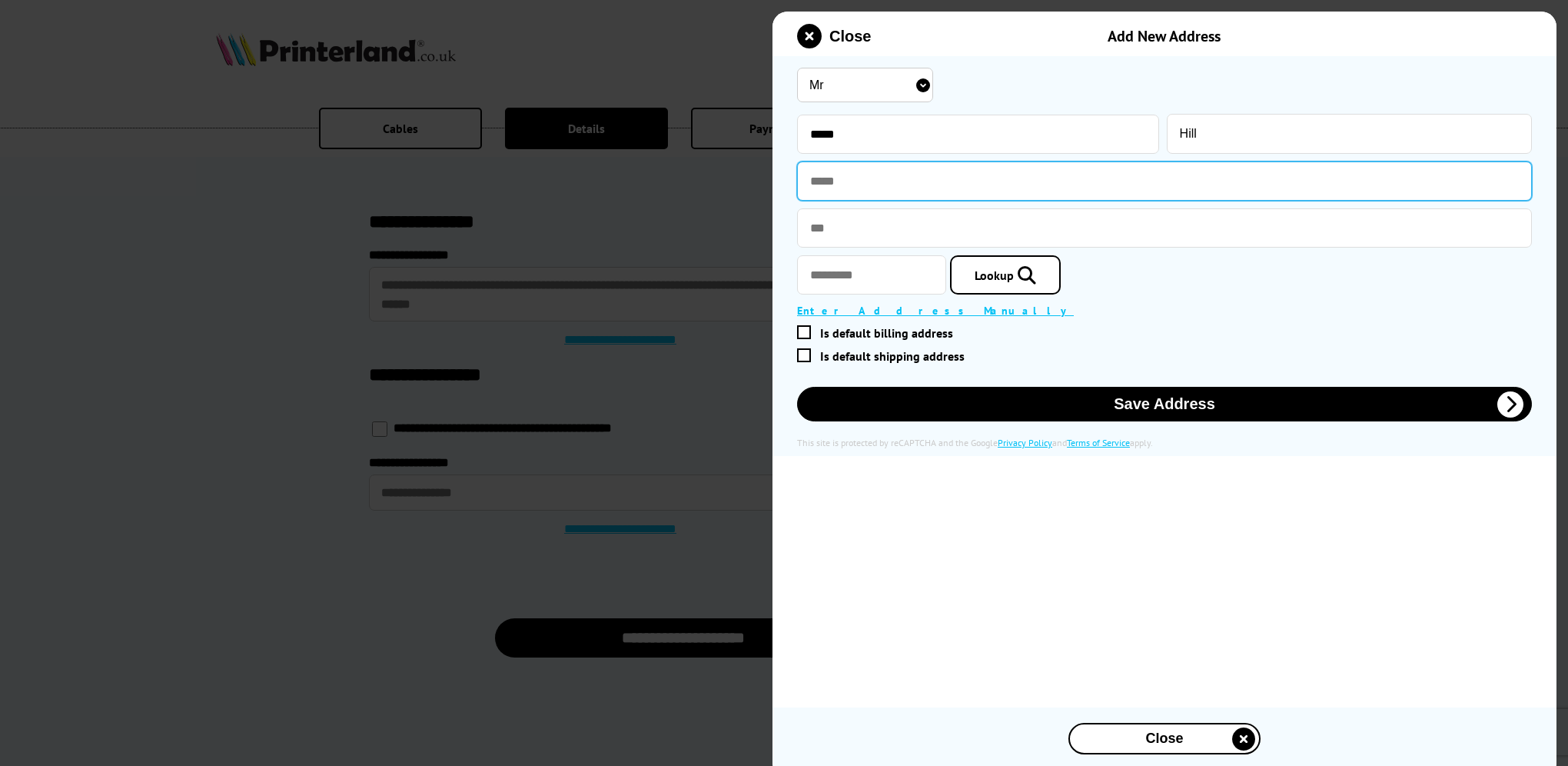 type on "*******" 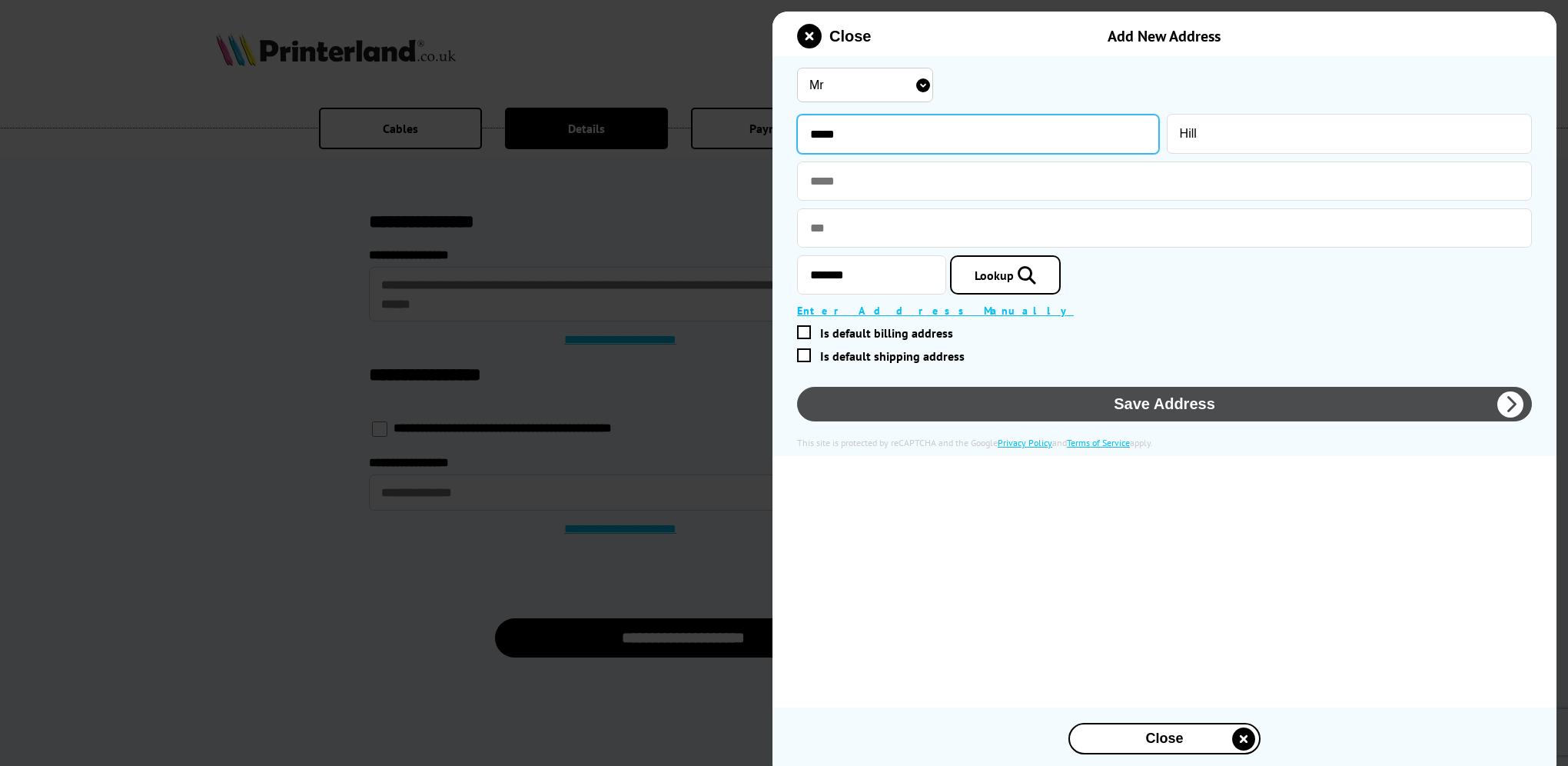 type on "*********" 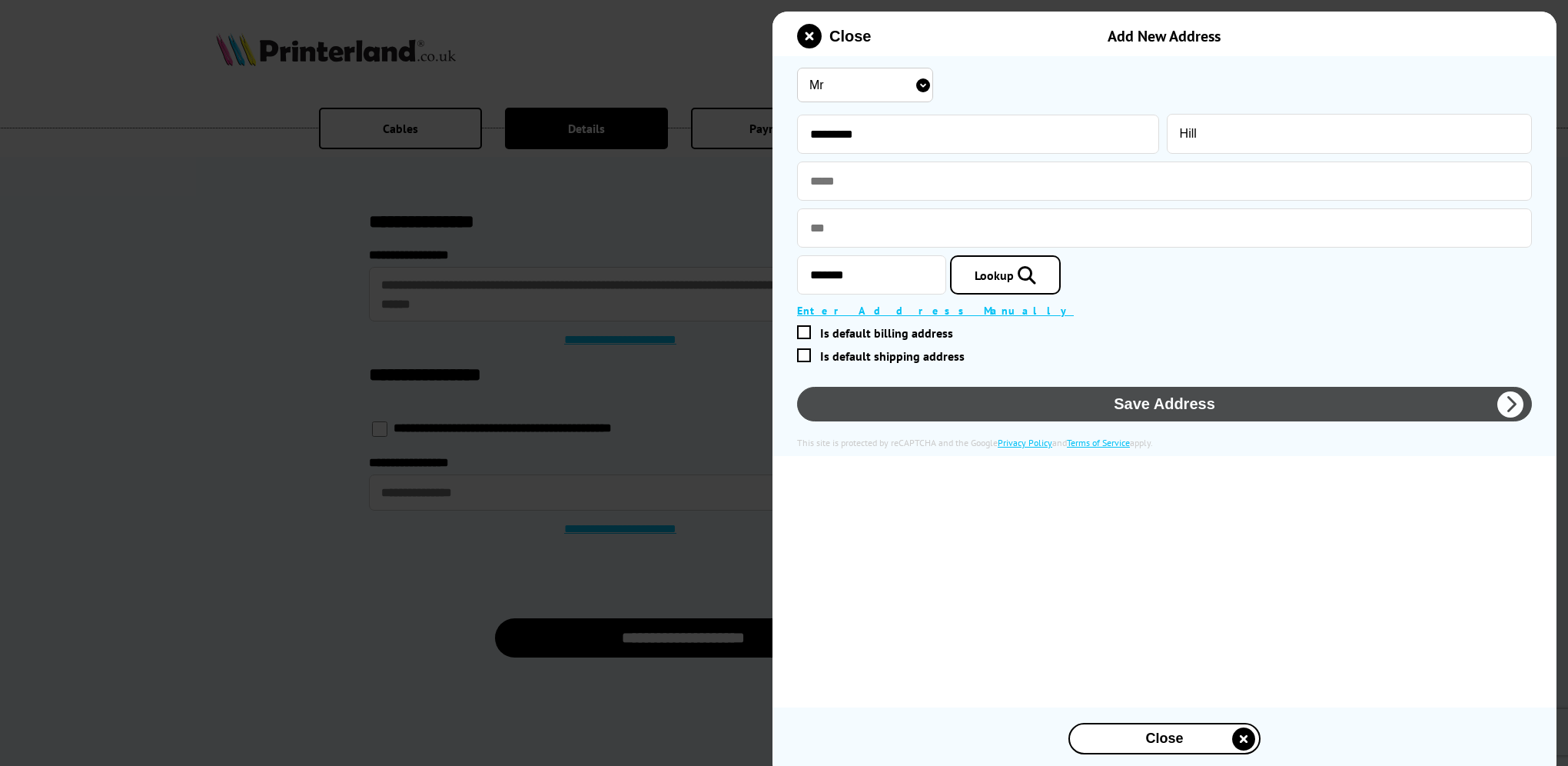 type on "**********" 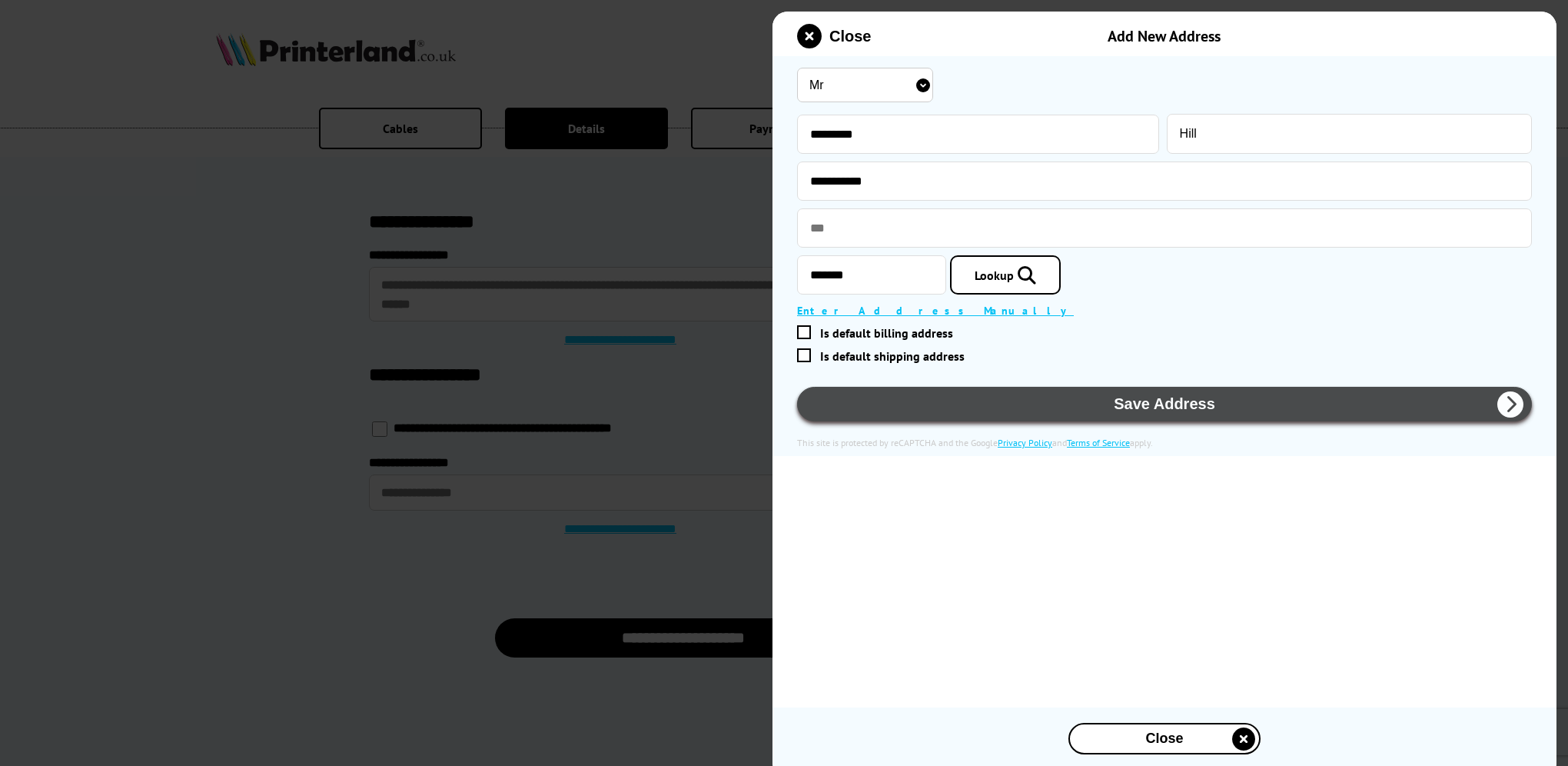 click on "Save Address" at bounding box center [1164, 404] 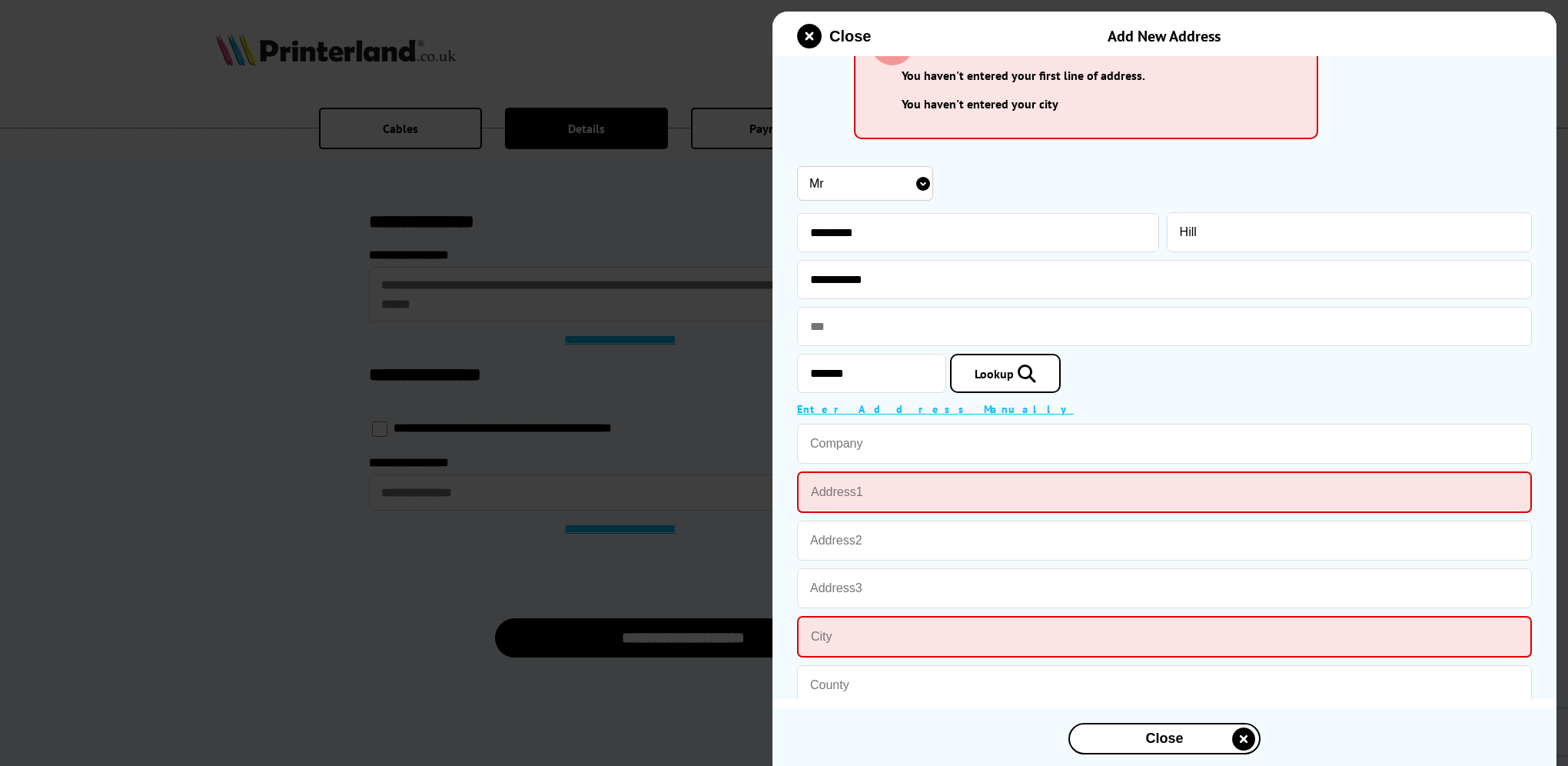 scroll, scrollTop: 77, scrollLeft: 0, axis: vertical 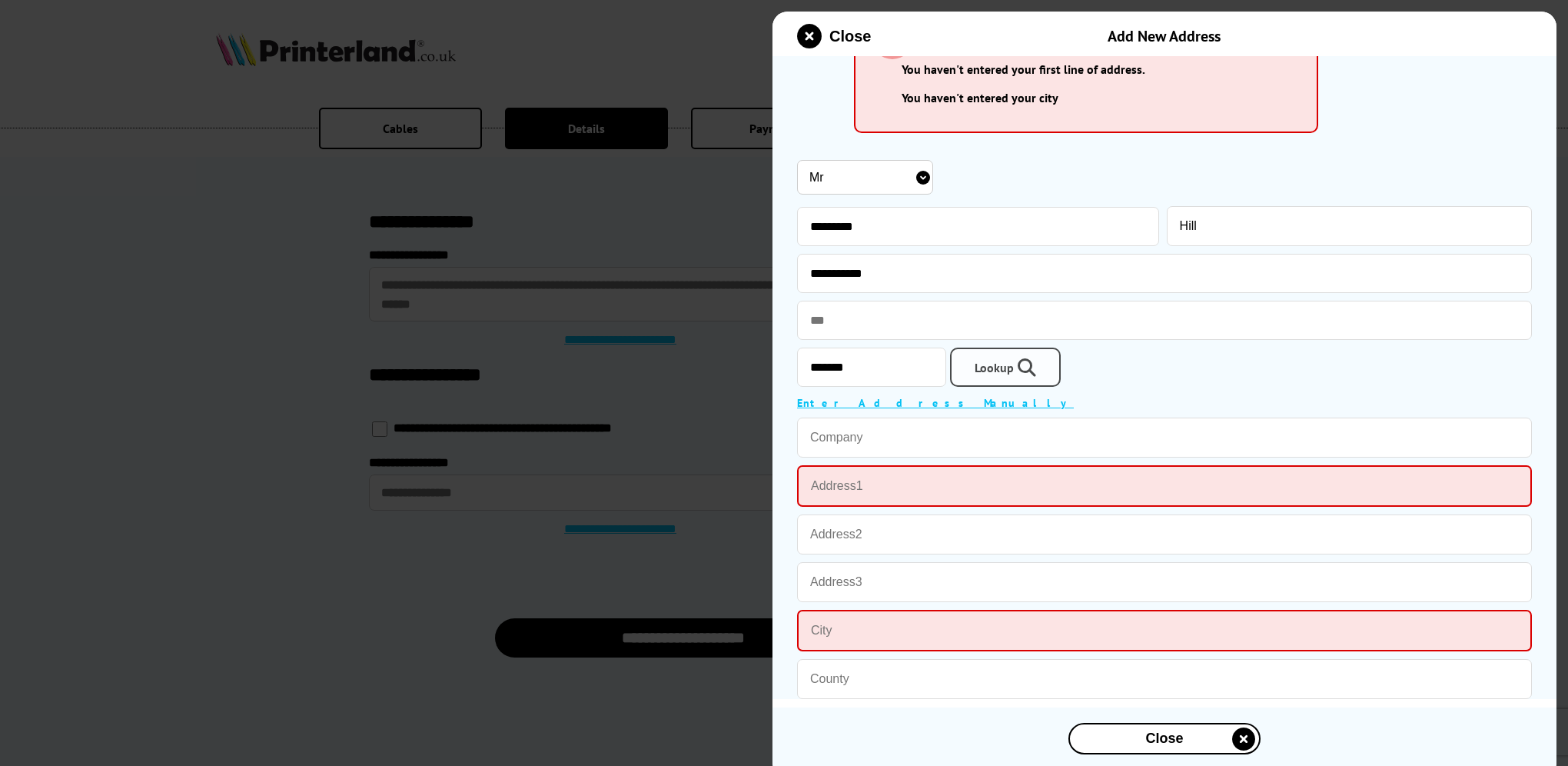 click at bounding box center (1025, 368) 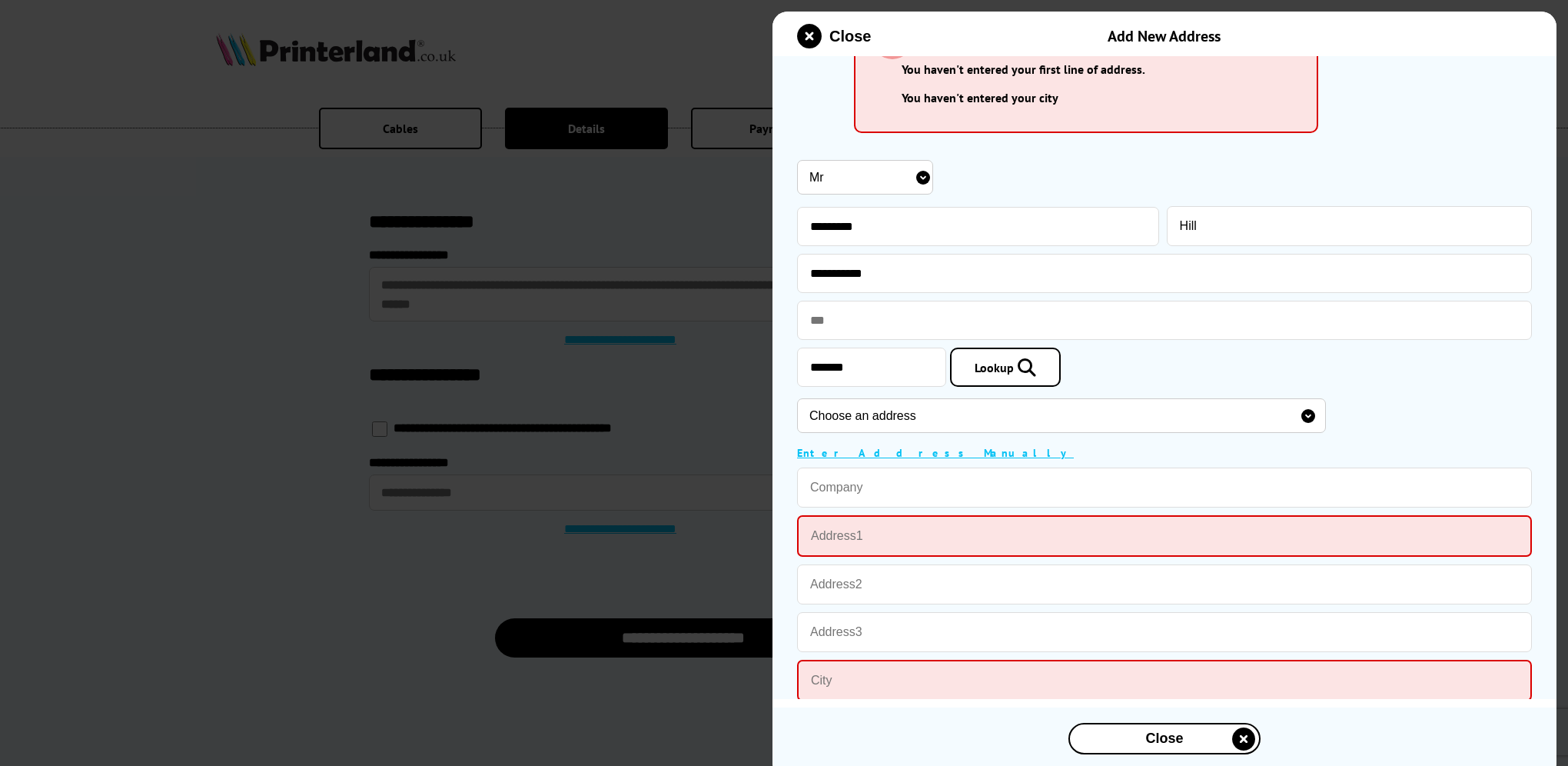 click on "Choose an address 3 Festival Units, Crossways Road, Bridgwater, TA6 6LS Unit C, Thistle Park, Crossways Road, Bridgwater, TA6 6LS Unit 5, Thistle Park, Crossways Road, Bridgwater, TA6 6LS 4 Festival Units, Crossways Road, Bridgwater, TA6 6LS Aspect 3 Sixty, Unit A, Thistle Park, Crossways Road, Bridgwater, TA6 6LS Backline Logistics, Unit 7, Thistle Park, Crossways Road, Bridgwater, TA6 6LS Gordon Engineering, Unit 8, Thistle Park, Crossways Road, Bridgwater, TA6 6LS Greenlight Highways, Unit 3, Thistle Park, Crossways Road, Bridgwater, TA6 6LS M Markovitz Ltd, Unit H, Thistle Park, Crossways Road, Bridgwater, TA6 6LS Nailchemy, Unit E, Thistle Park, Crossways Road, Bridgwater, TA6 6LS North Devon Tyres Ltd, Unit 1, Thistle Park, Crossways Road, Bridgwater, TA6 6LS Pirtek, Unit 4, Thistle Park, Crossways Road, Bridgwater, TA6 6LS Salter Civils & Groundwork Ltd, Unit 2, Thistle Park, Crossways Road, Bridgwater, TA6 6LS Splashback, Unit D, Thistle Park, Crossways Road, Bridgwater, TA6 6LS" at bounding box center (1061, 415) 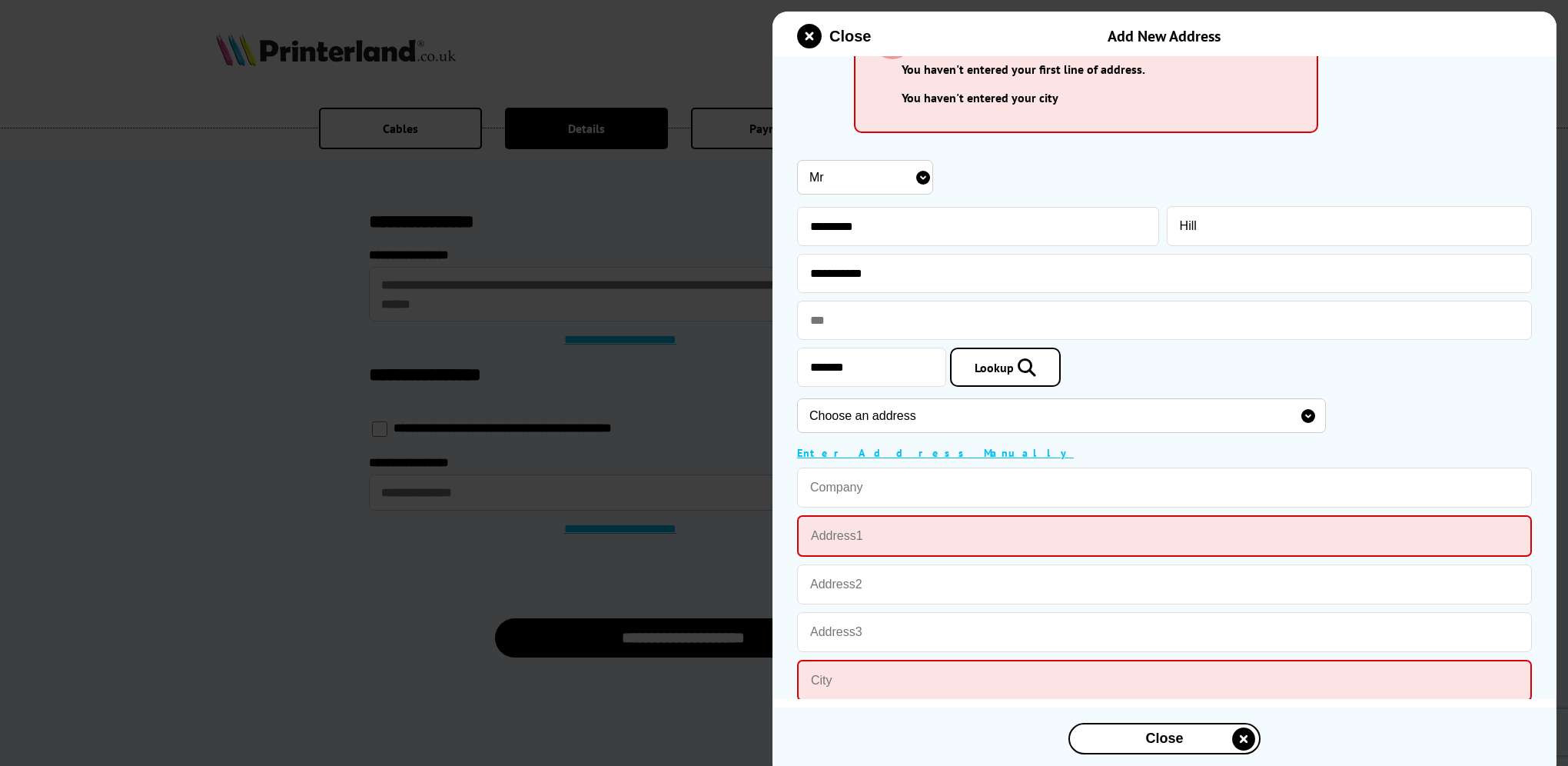 select on "GB|RM|B|24333649" 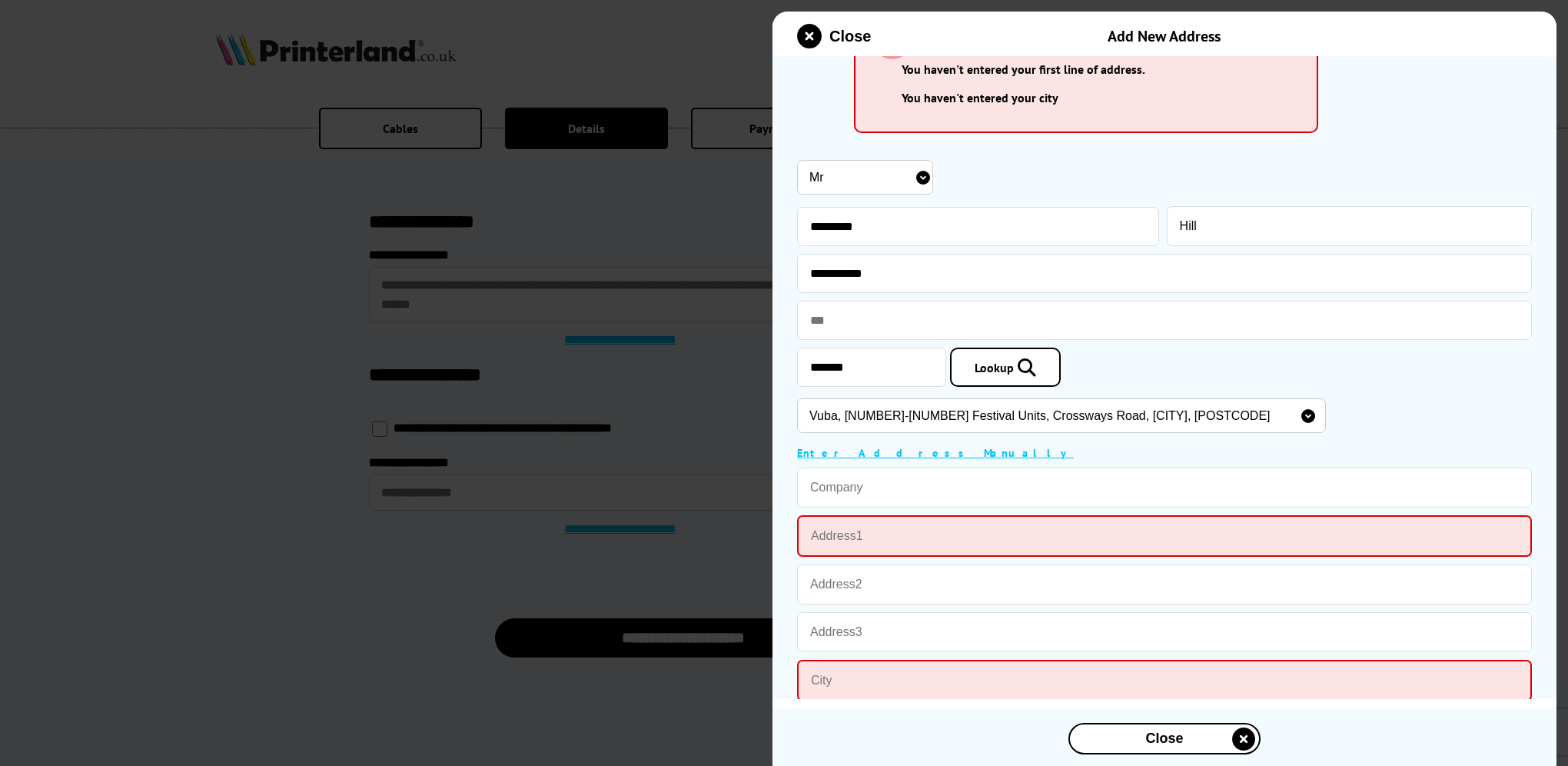 click on "Choose an address 3 Festival Units, Crossways Road, Bridgwater, TA6 6LS Unit C, Thistle Park, Crossways Road, Bridgwater, TA6 6LS Unit 5, Thistle Park, Crossways Road, Bridgwater, TA6 6LS 4 Festival Units, Crossways Road, Bridgwater, TA6 6LS Aspect 3 Sixty, Unit A, Thistle Park, Crossways Road, Bridgwater, TA6 6LS Backline Logistics, Unit 7, Thistle Park, Crossways Road, Bridgwater, TA6 6LS Gordon Engineering, Unit 8, Thistle Park, Crossways Road, Bridgwater, TA6 6LS Greenlight Highways, Unit 3, Thistle Park, Crossways Road, Bridgwater, TA6 6LS M Markovitz Ltd, Unit H, Thistle Park, Crossways Road, Bridgwater, TA6 6LS Nailchemy, Unit E, Thistle Park, Crossways Road, Bridgwater, TA6 6LS North Devon Tyres Ltd, Unit 1, Thistle Park, Crossways Road, Bridgwater, TA6 6LS Pirtek, Unit 4, Thistle Park, Crossways Road, Bridgwater, TA6 6LS Salter Civils & Groundwork Ltd, Unit 2, Thistle Park, Crossways Road, Bridgwater, TA6 6LS Splashback, Unit D, Thistle Park, Crossways Road, Bridgwater, TA6 6LS" at bounding box center (1061, 415) 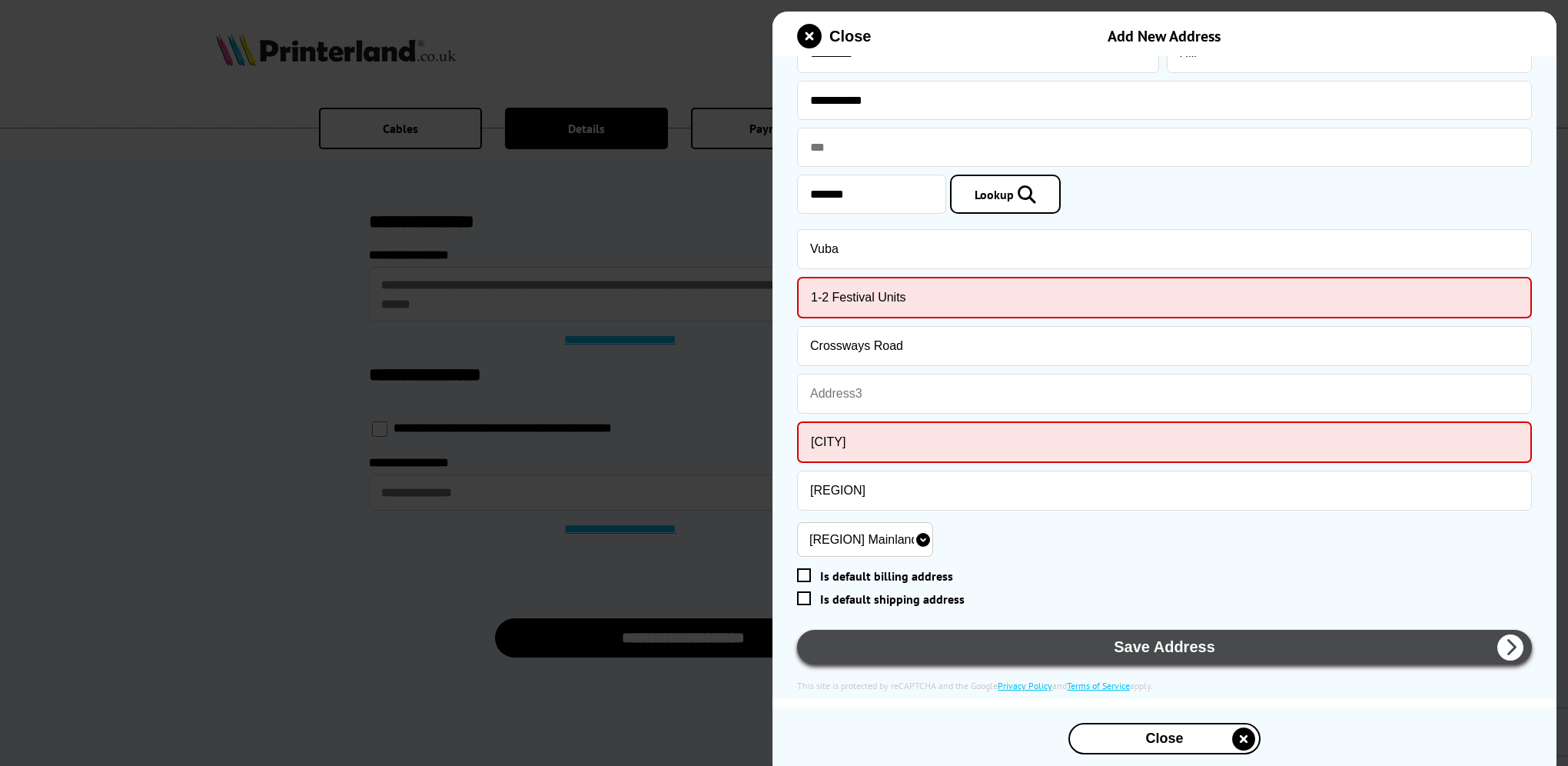 click on "Save Address" at bounding box center (1164, 647) 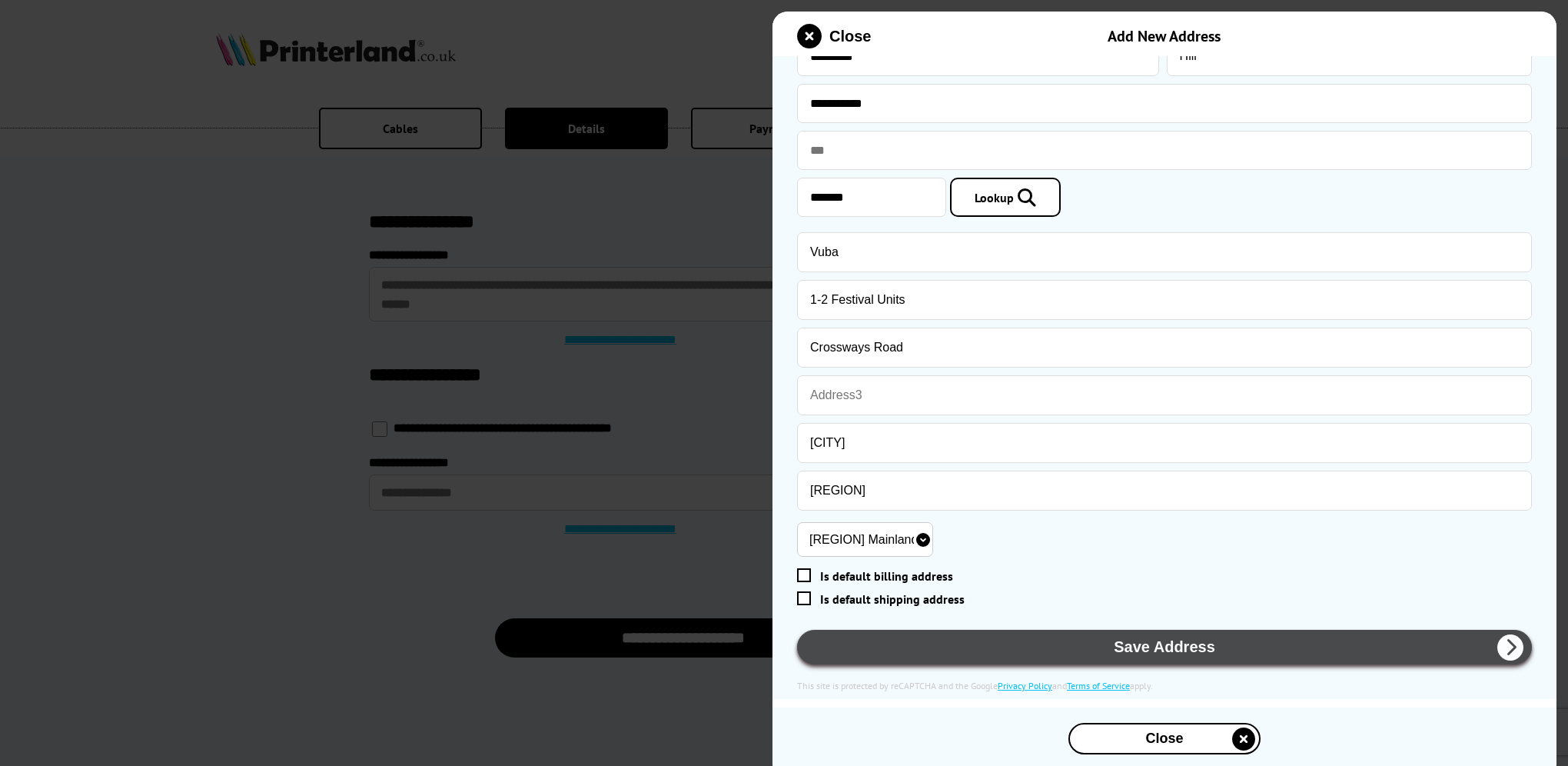 scroll, scrollTop: 250, scrollLeft: 0, axis: vertical 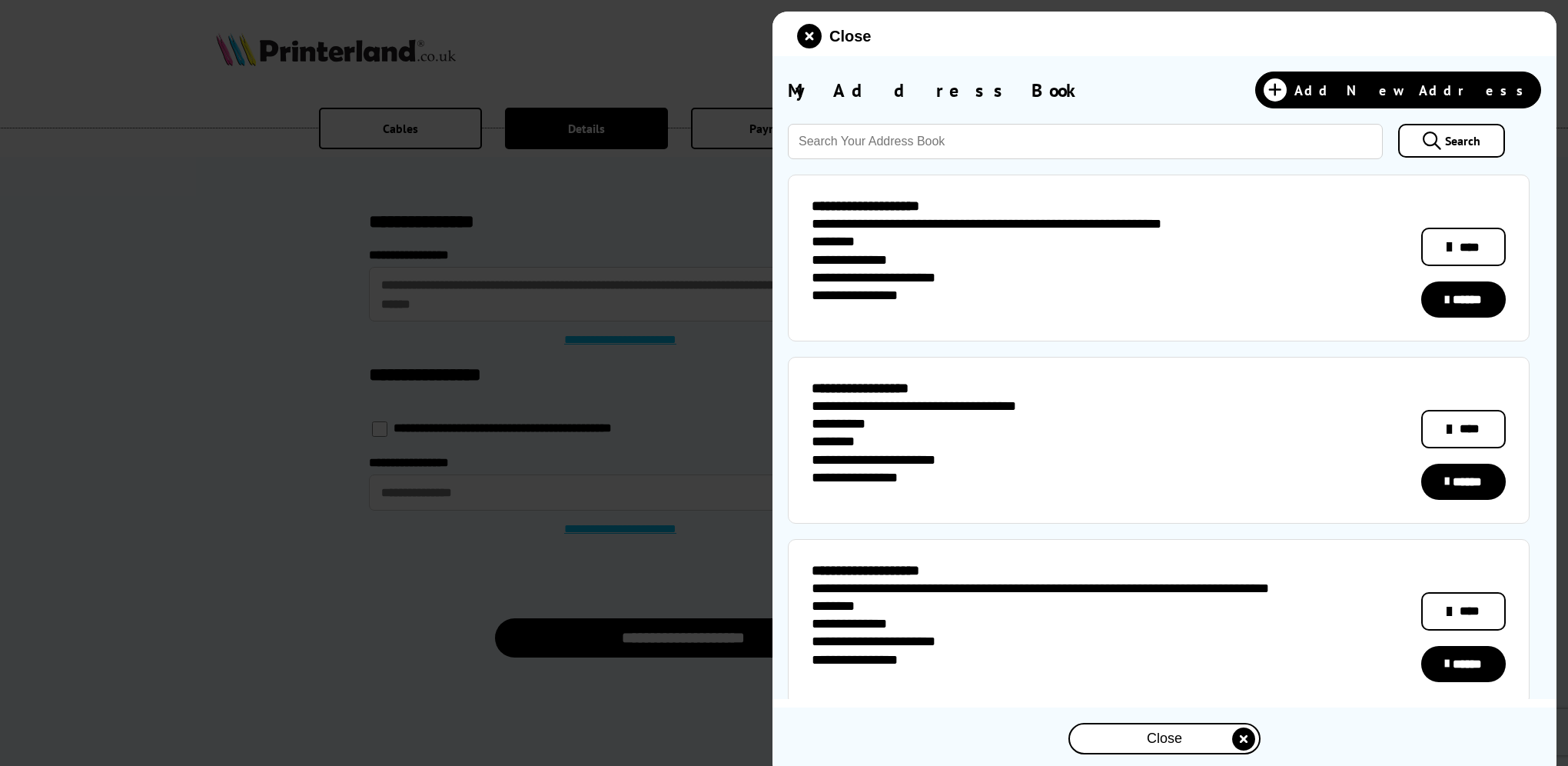 click at bounding box center (1449, 429) 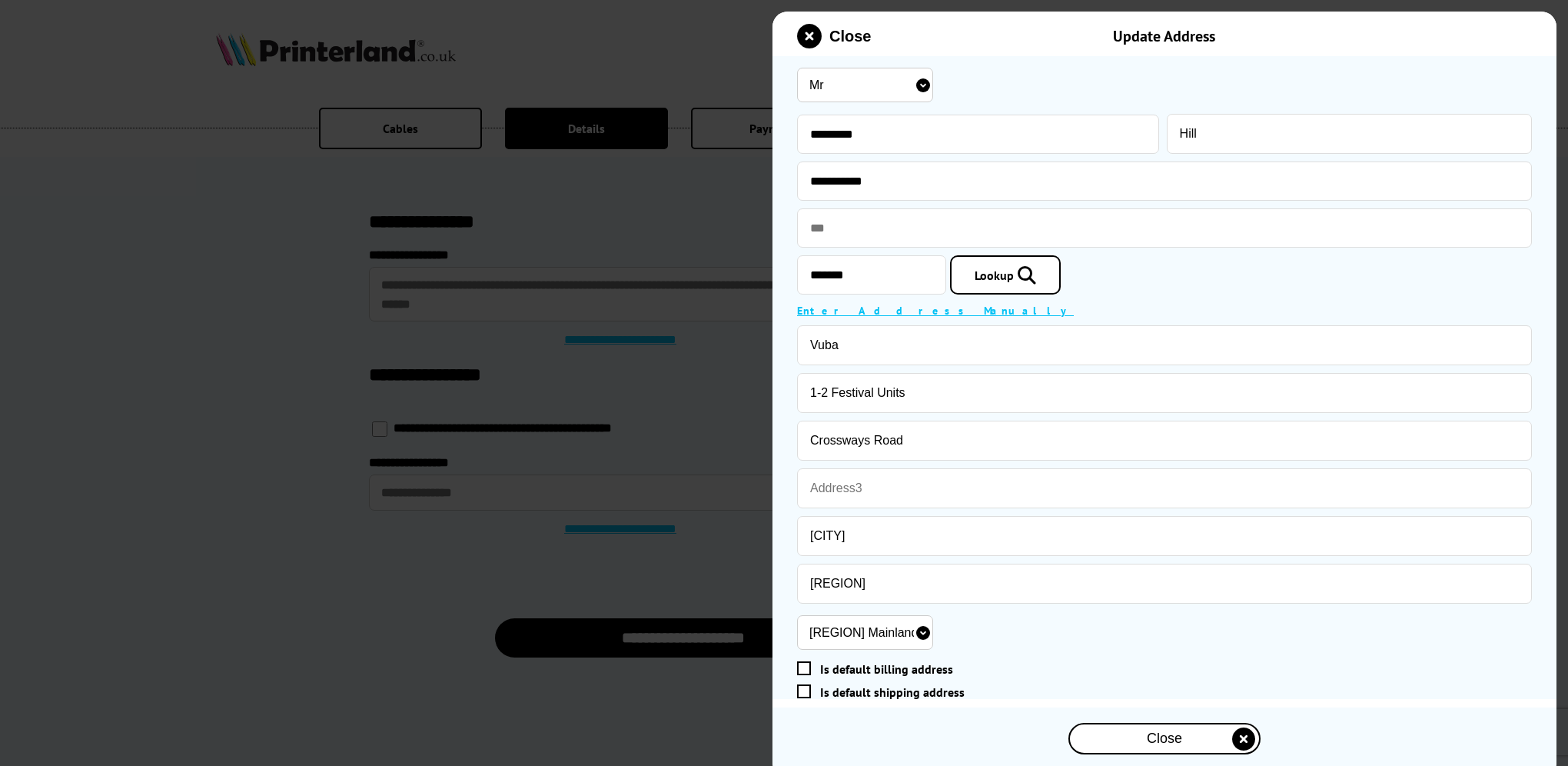 click on "**********" at bounding box center [1164, 424] 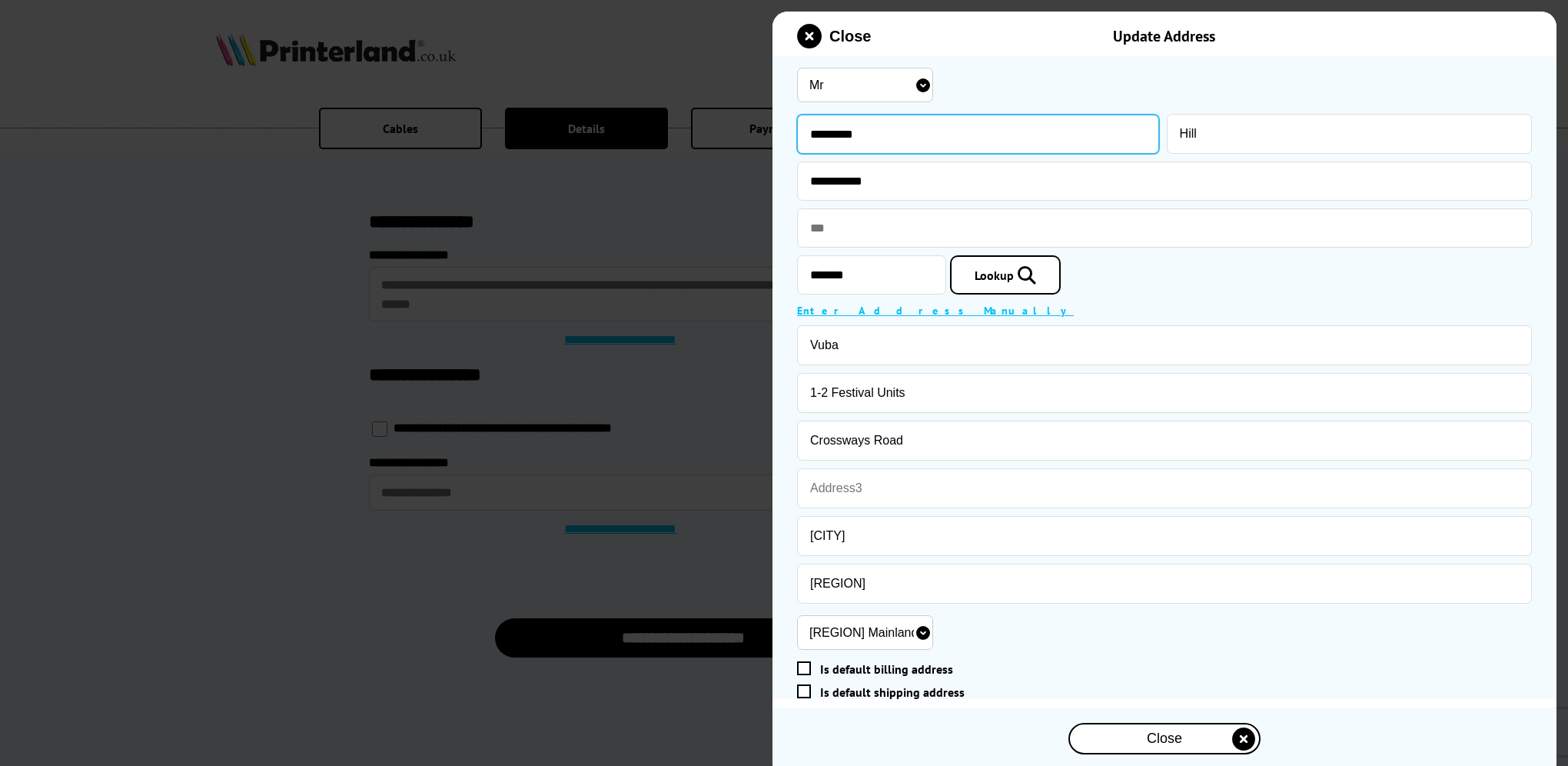 click on "*********" at bounding box center [978, 134] 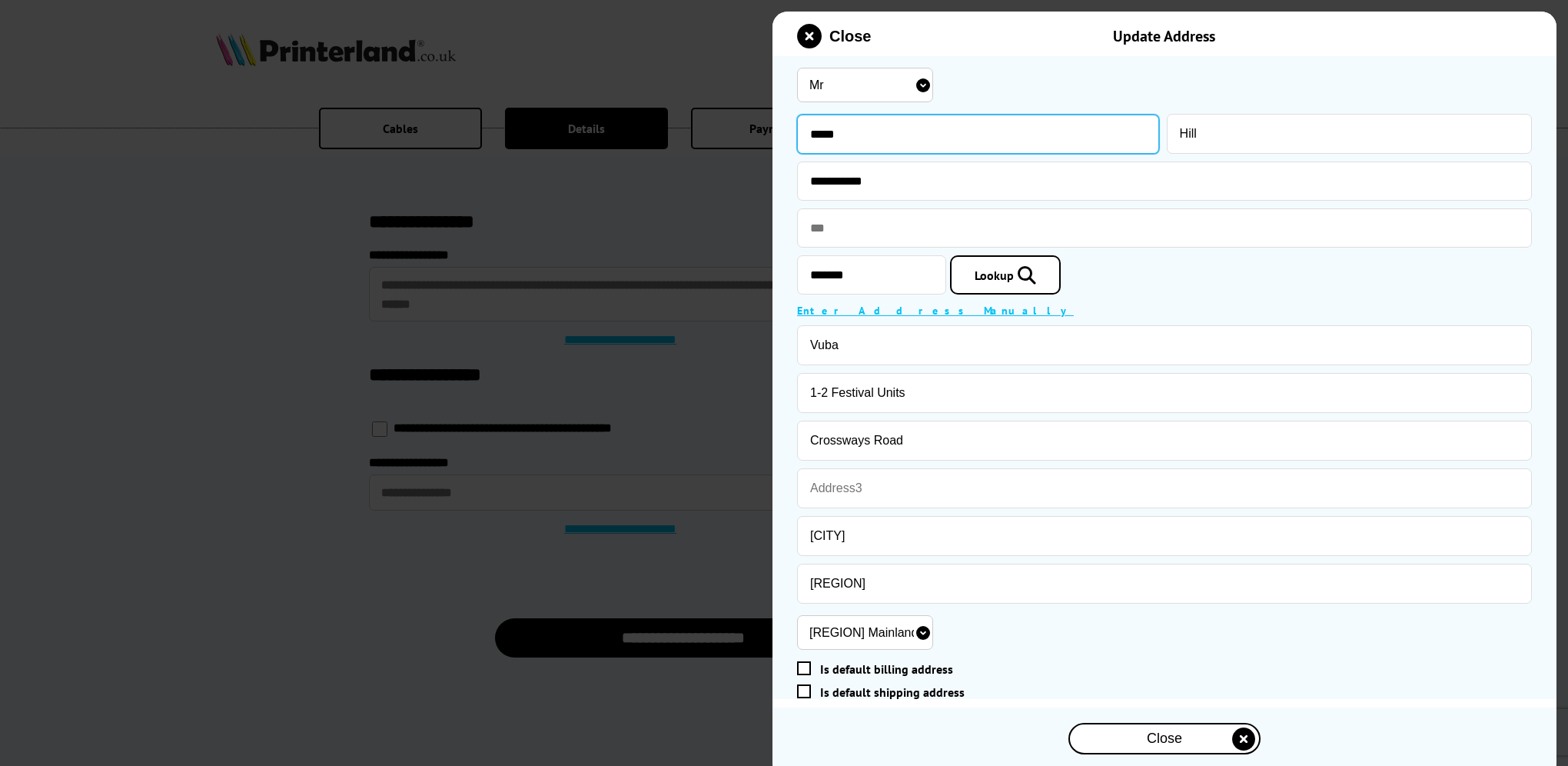 type on "*****" 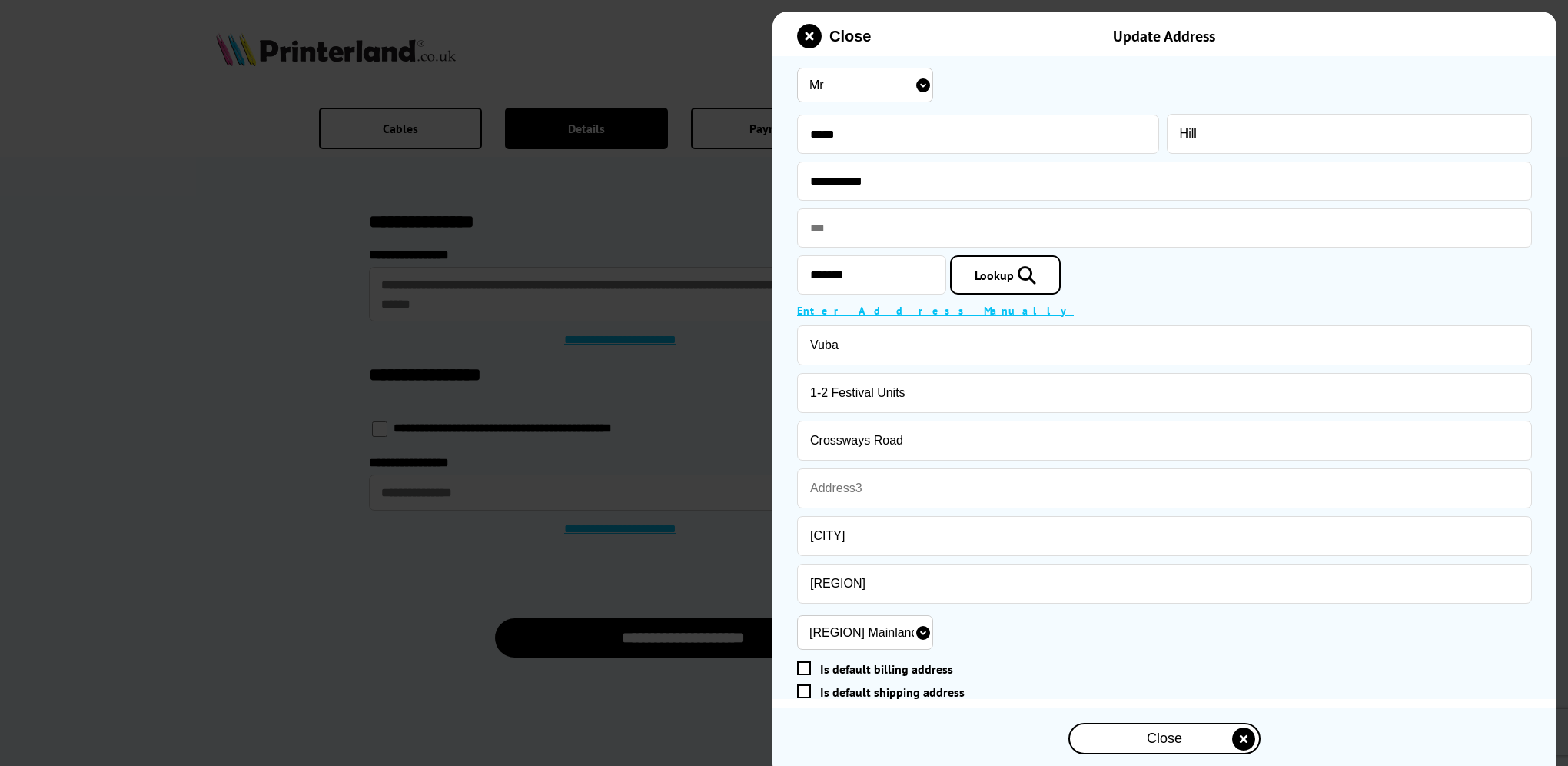click on "Mr
Miss
Mrs
Ms" at bounding box center (1164, 85) 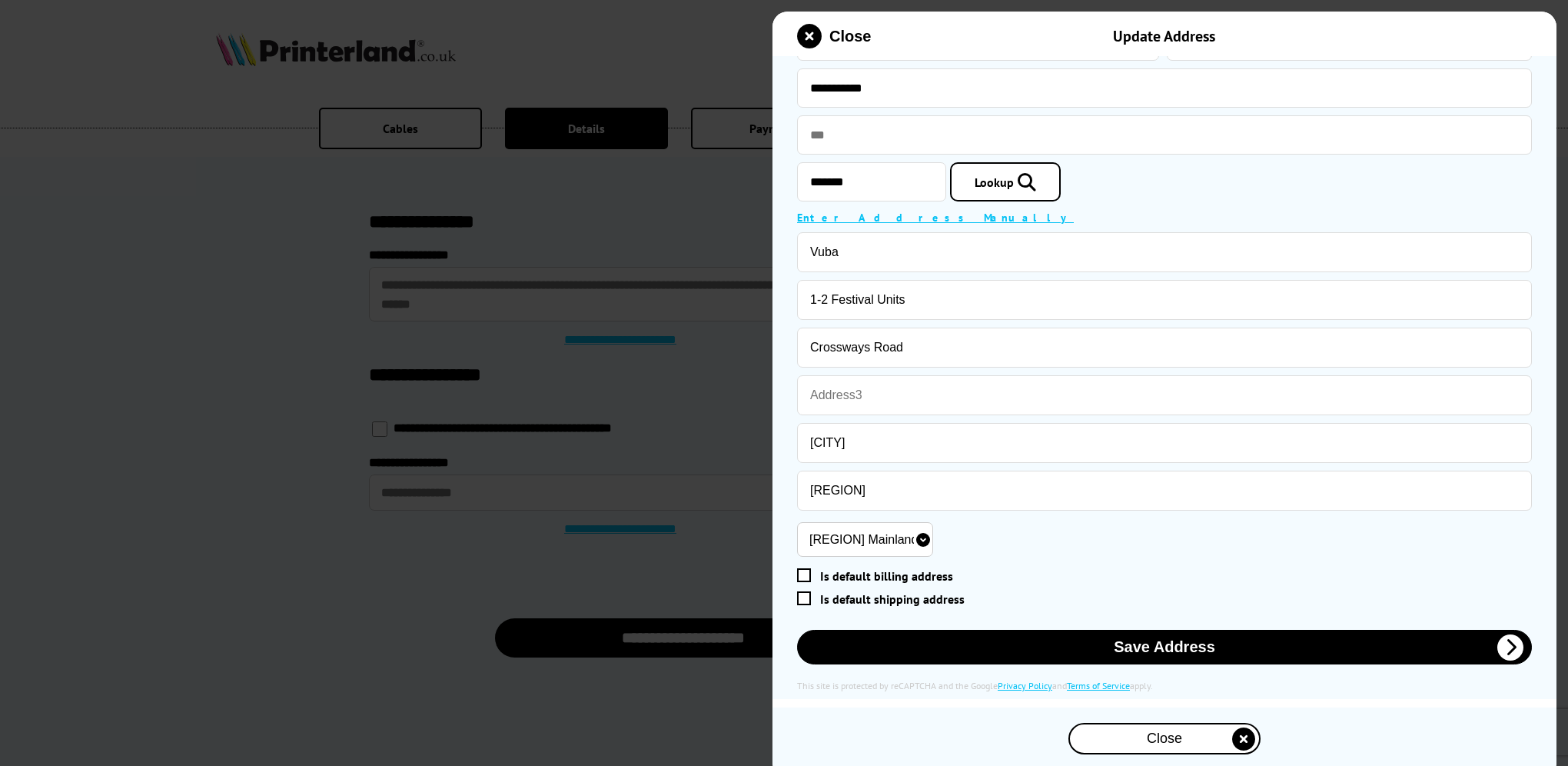scroll, scrollTop: 97, scrollLeft: 0, axis: vertical 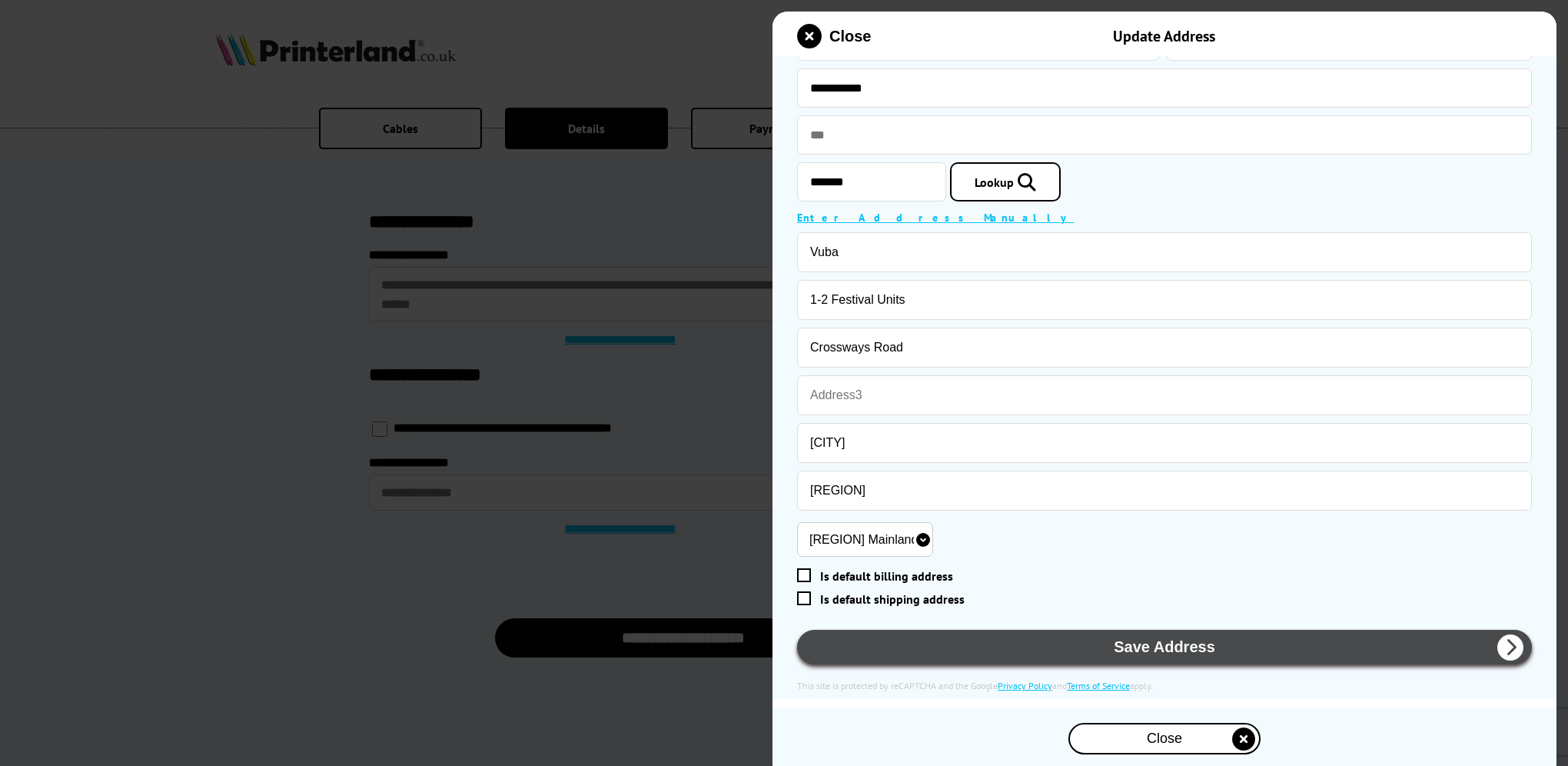 click on "Save Address" at bounding box center (1164, 647) 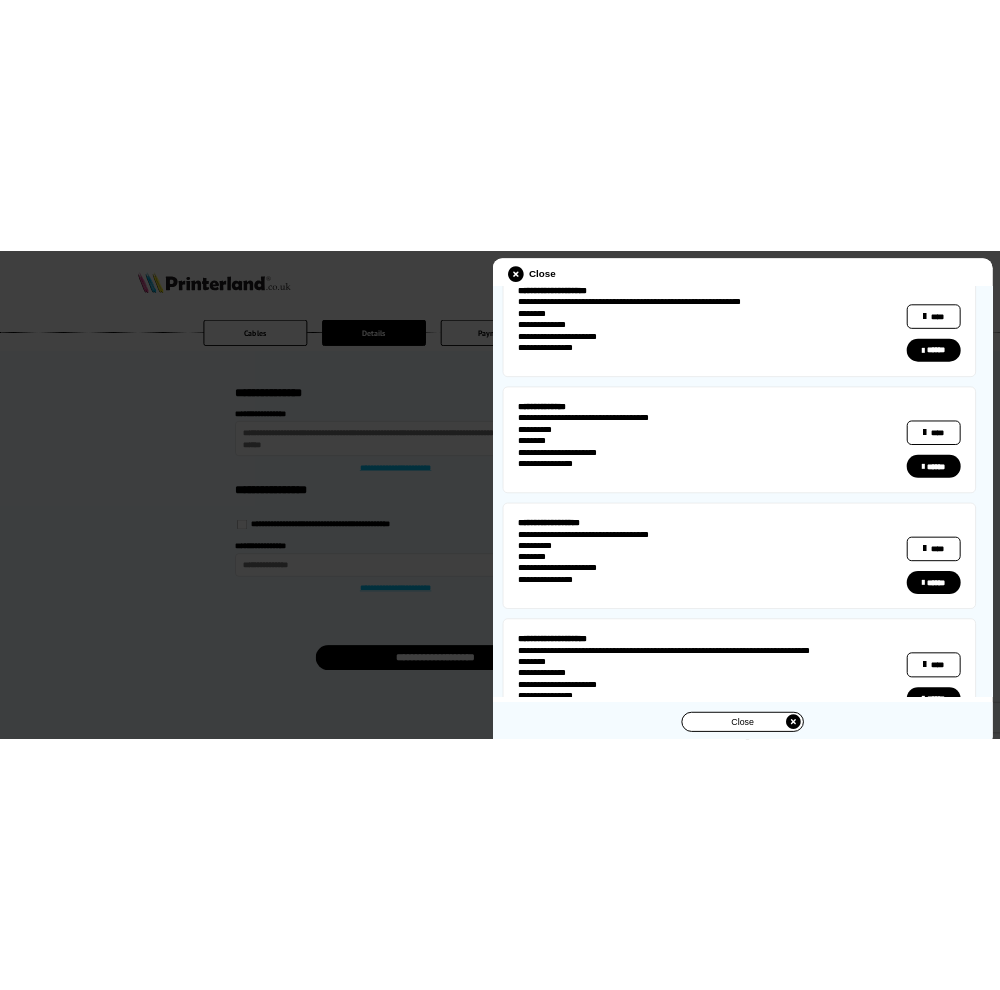 scroll, scrollTop: 200, scrollLeft: 0, axis: vertical 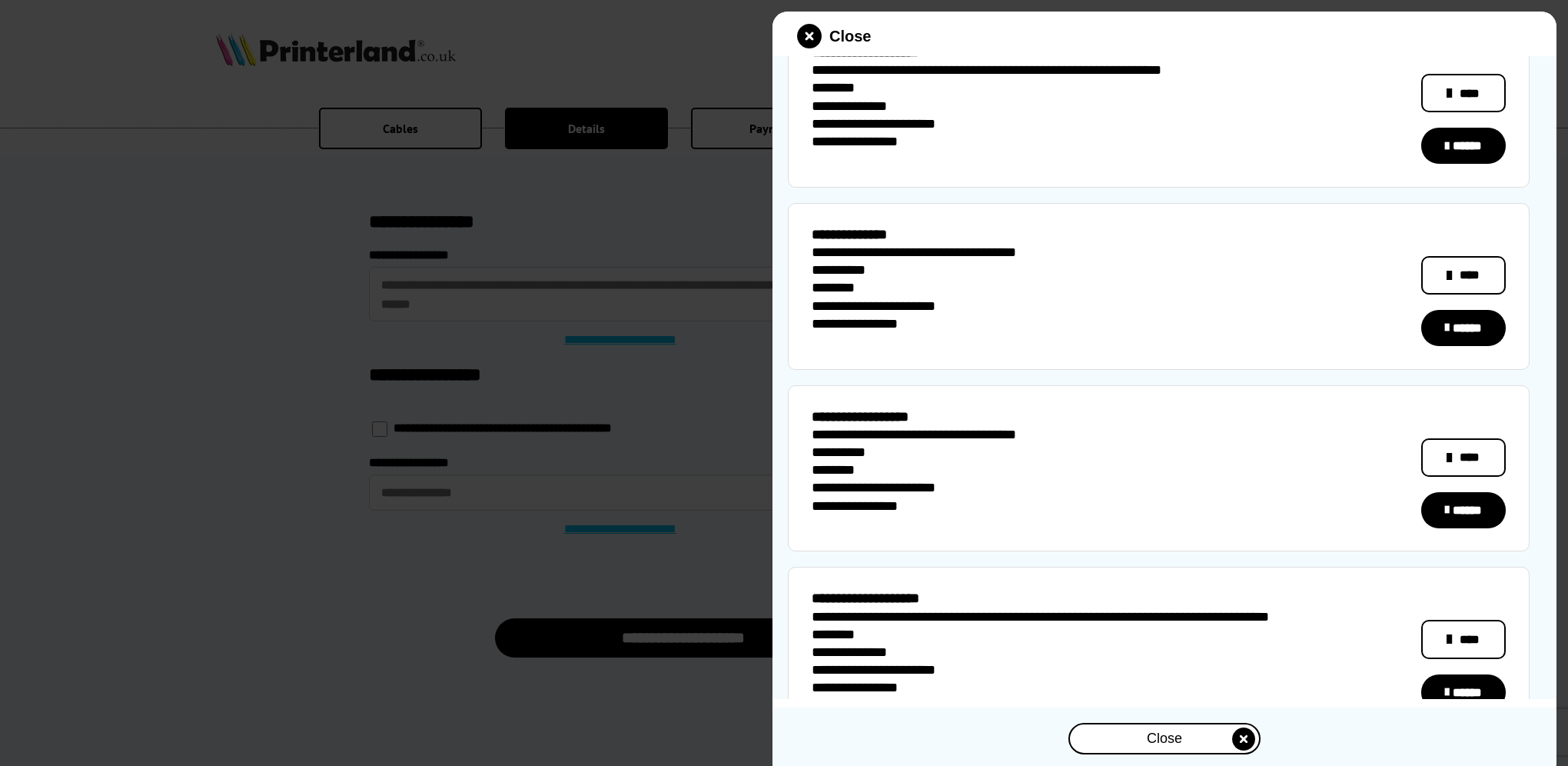 click on "******" at bounding box center [1463, 328] 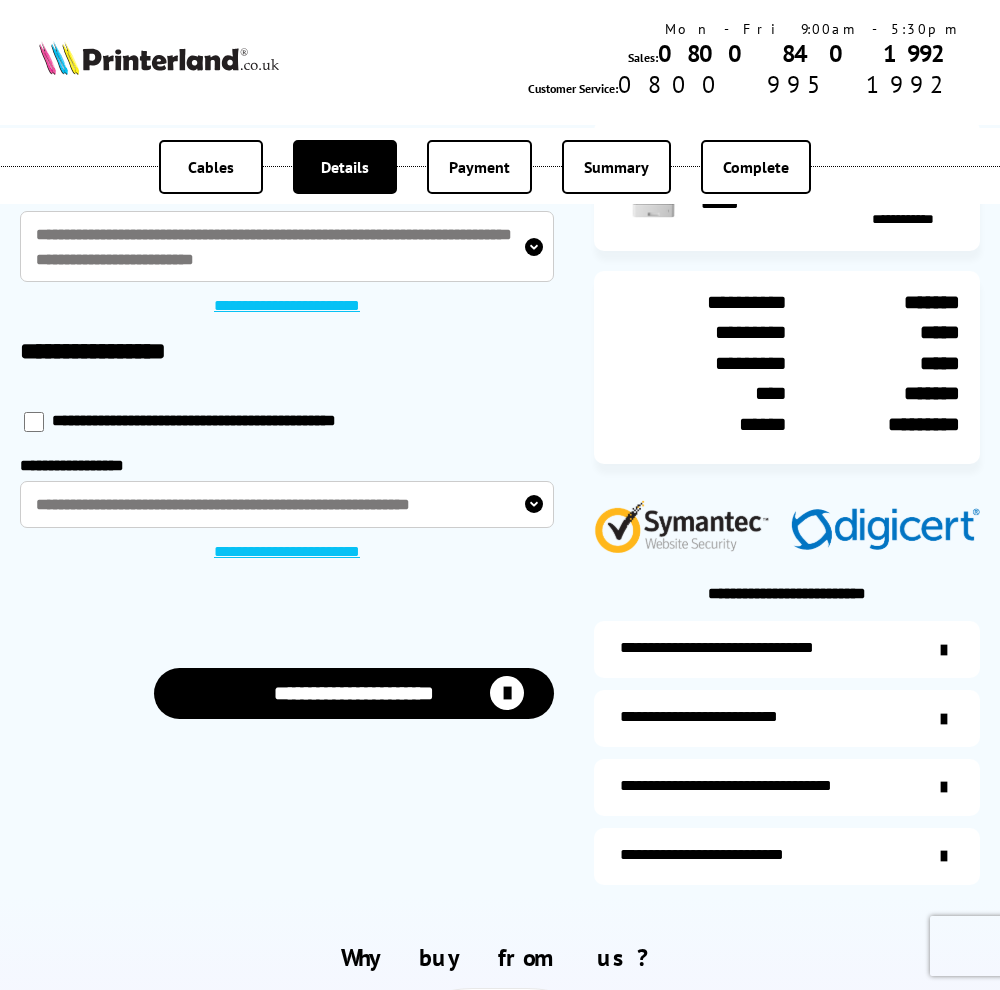 scroll, scrollTop: 0, scrollLeft: 0, axis: both 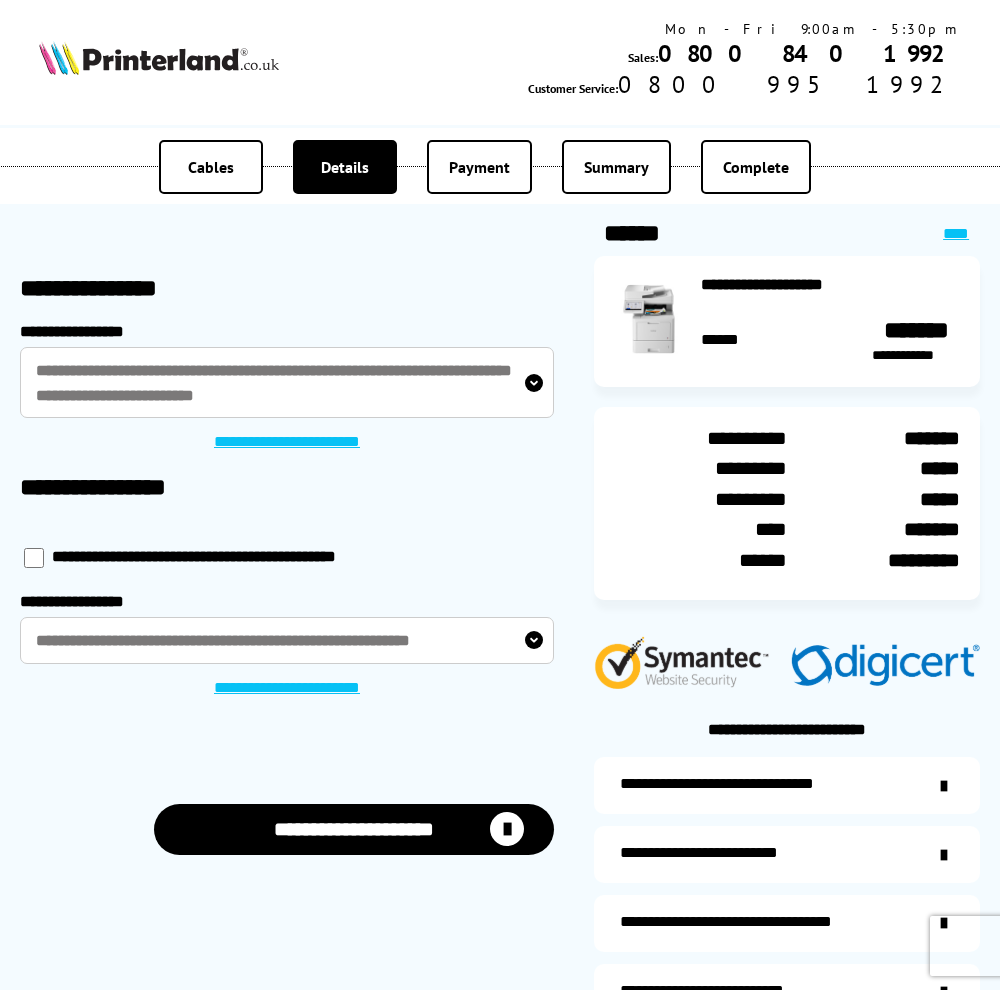 click on "**********" at bounding box center (354, 829) 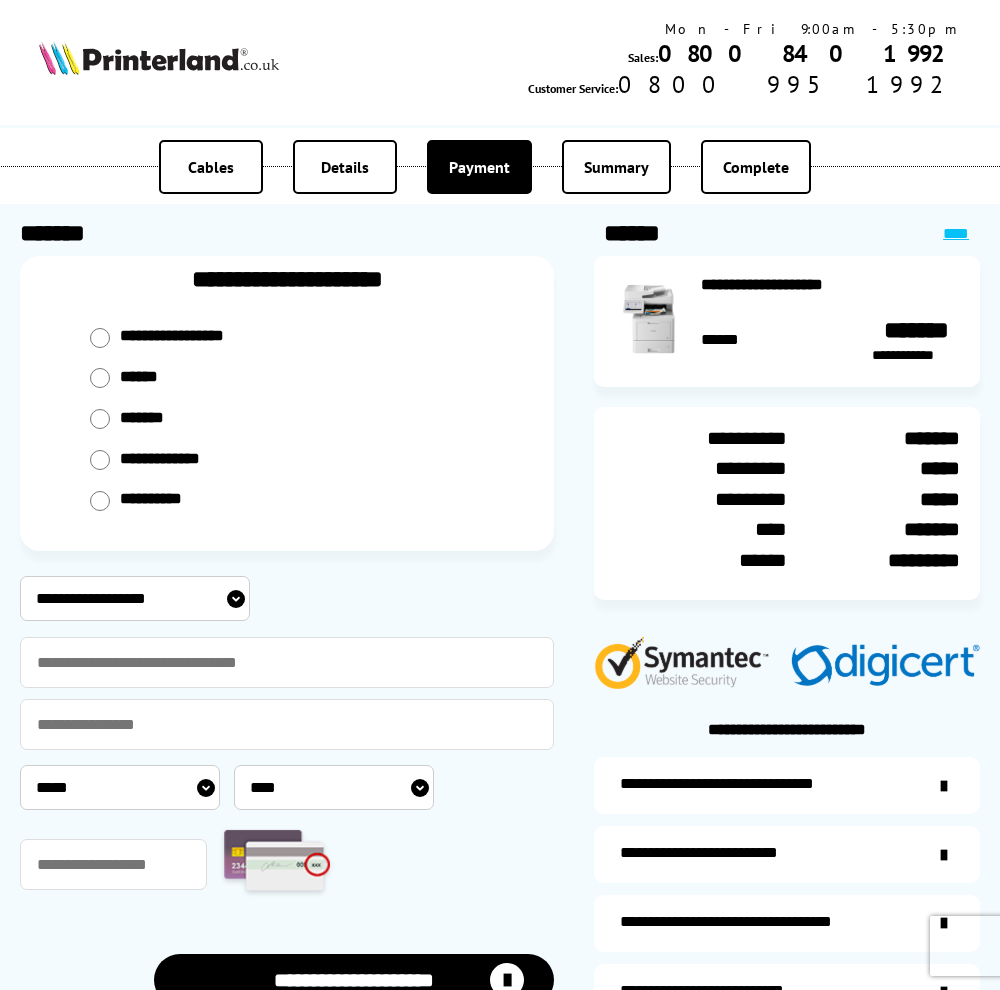 scroll, scrollTop: 0, scrollLeft: 0, axis: both 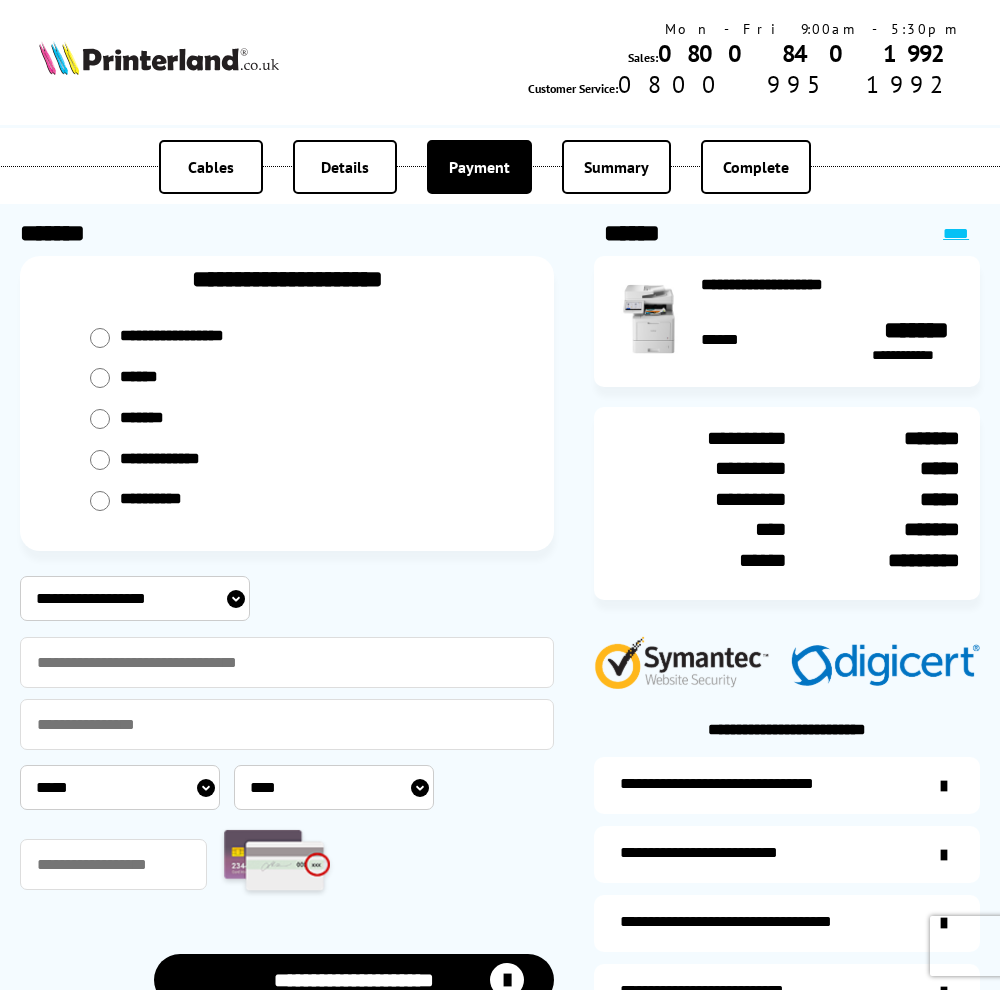 click on "**********" at bounding box center (135, 598) 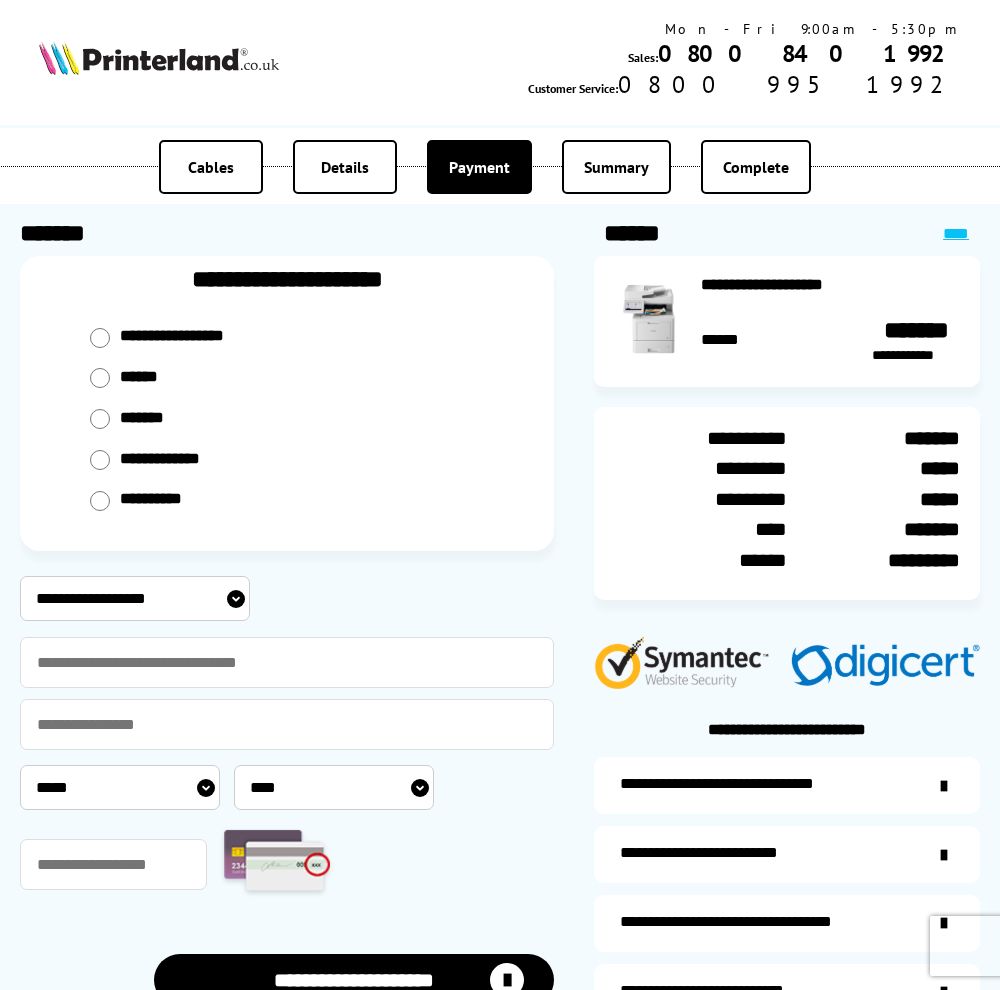 select on "**********" 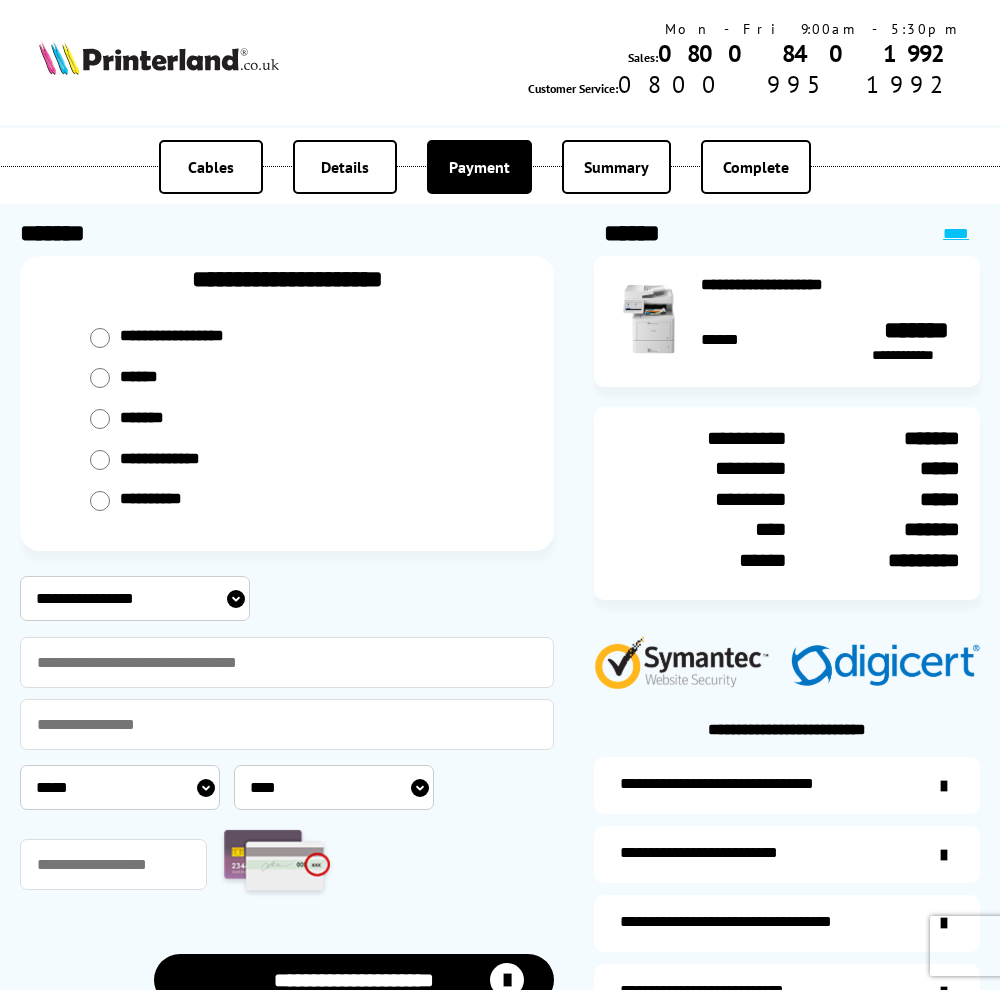 click on "**********" at bounding box center [135, 598] 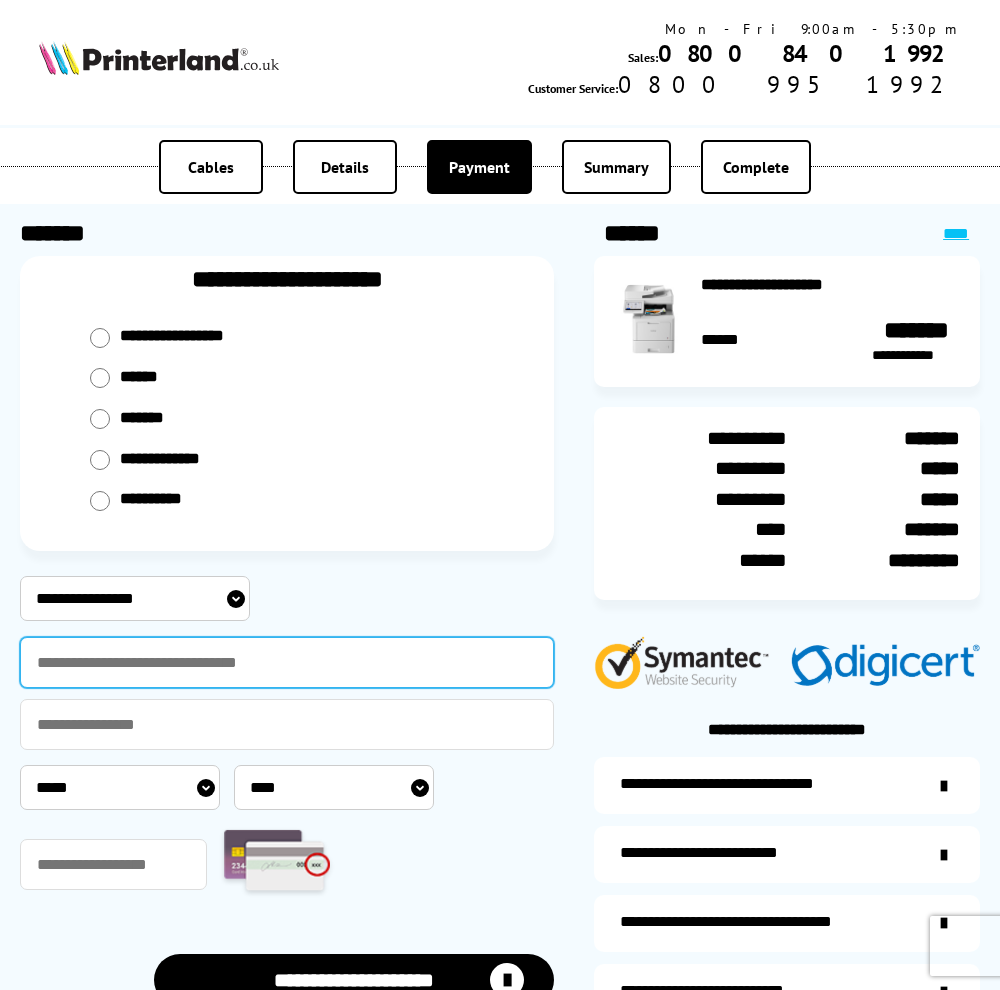 click at bounding box center [287, 662] 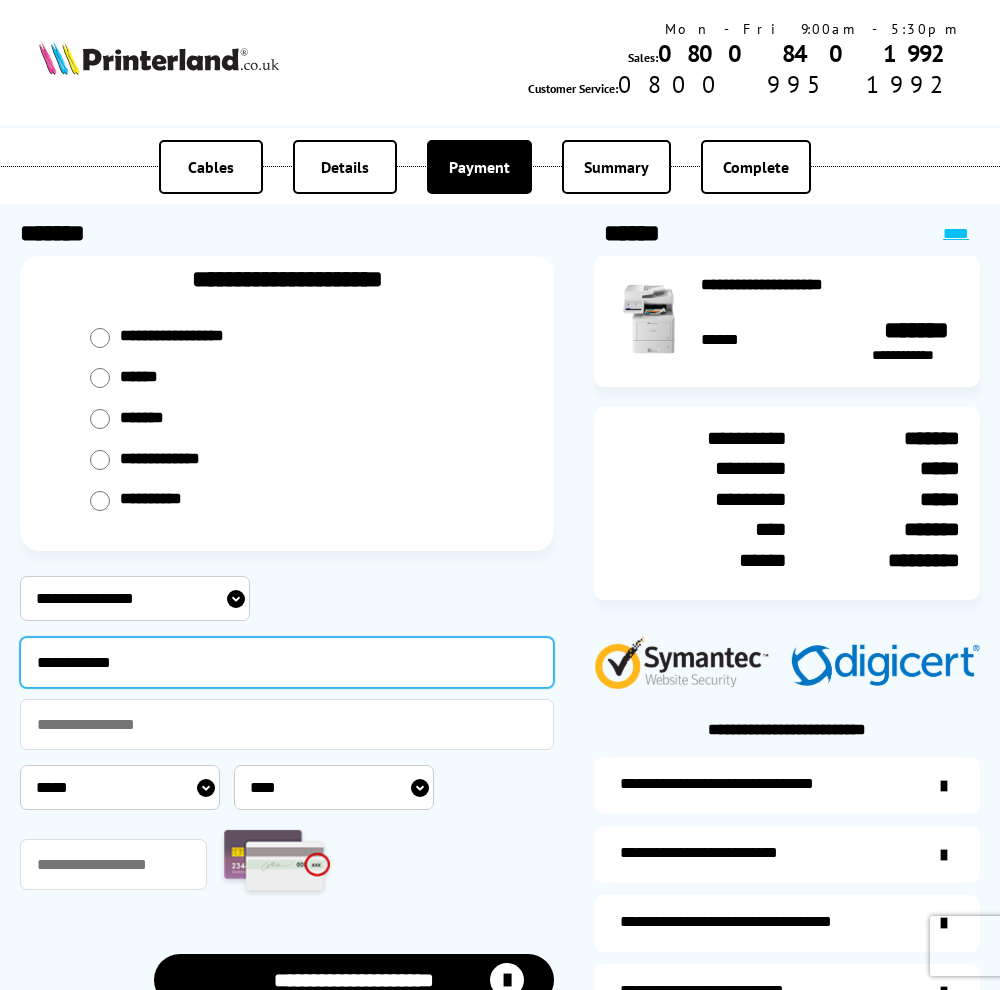 type on "**********" 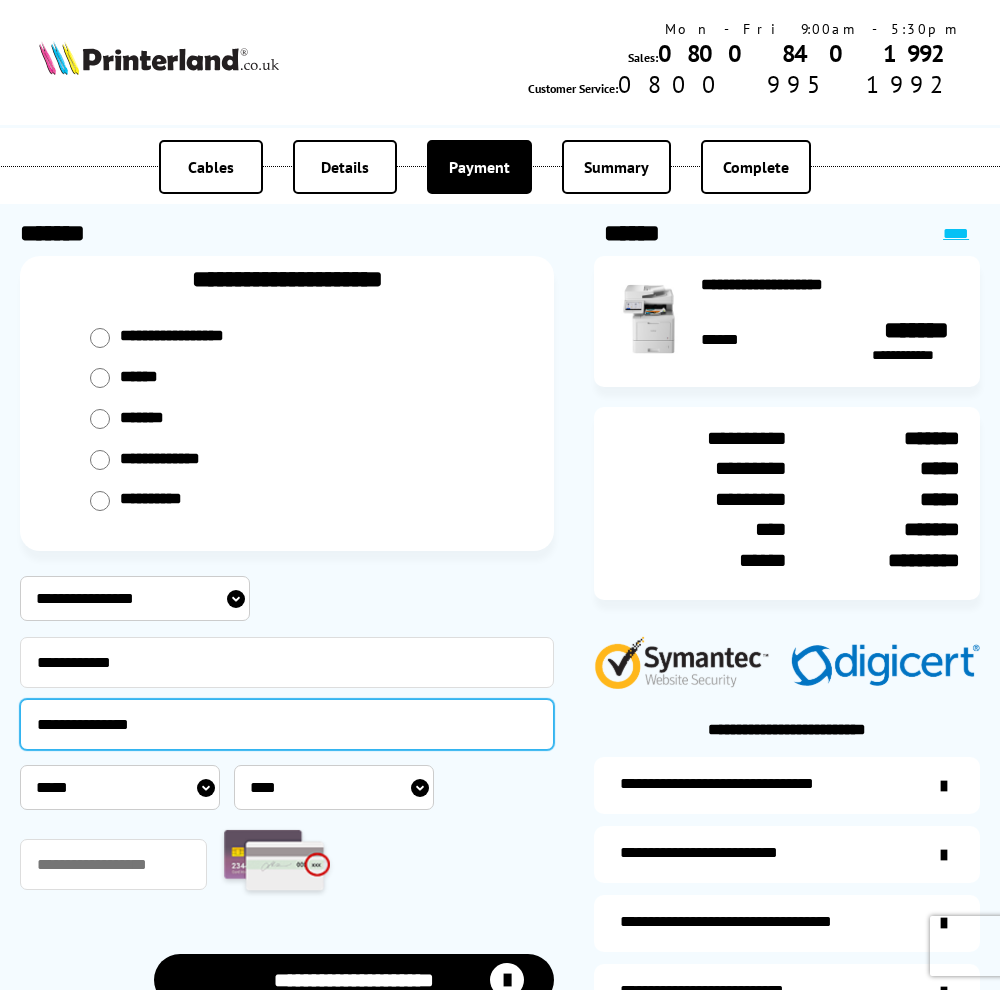 type on "**********" 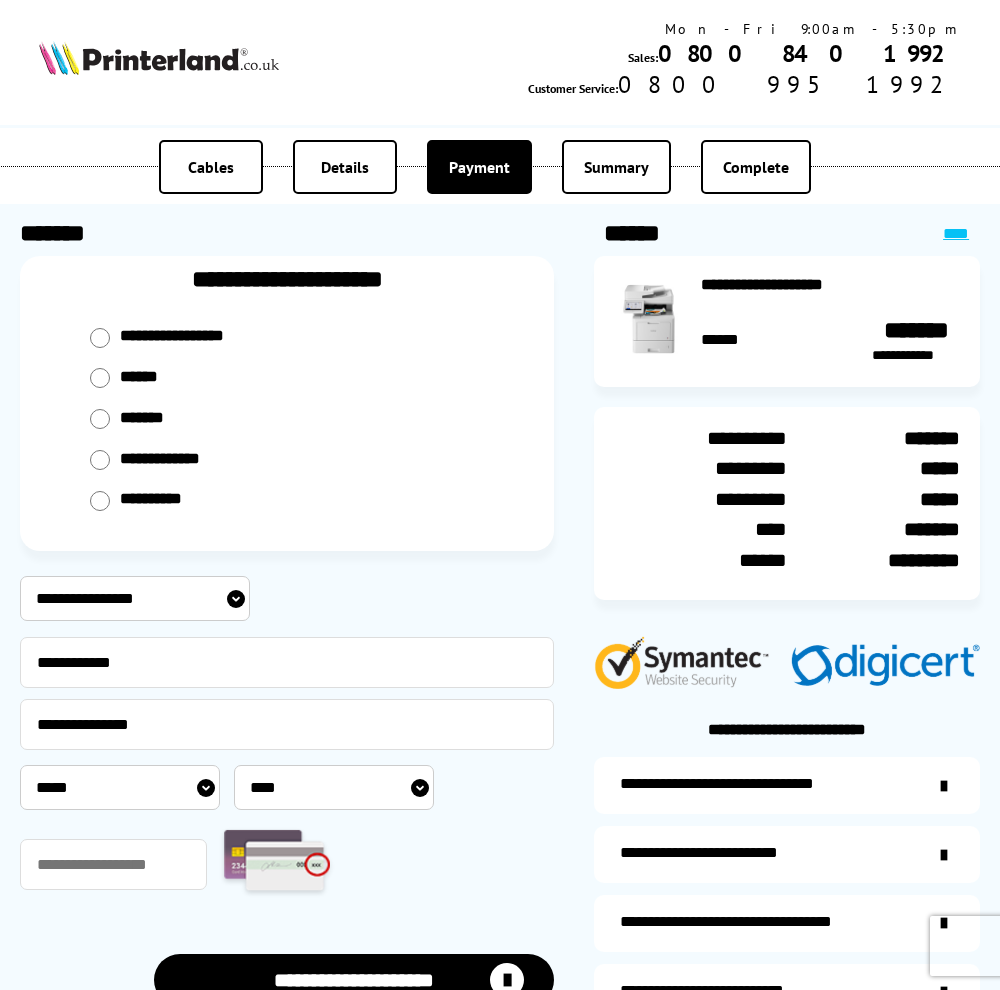 click on "*****
*
*
*
*
*
*
*
*
*
**
**
**" at bounding box center (120, 787) 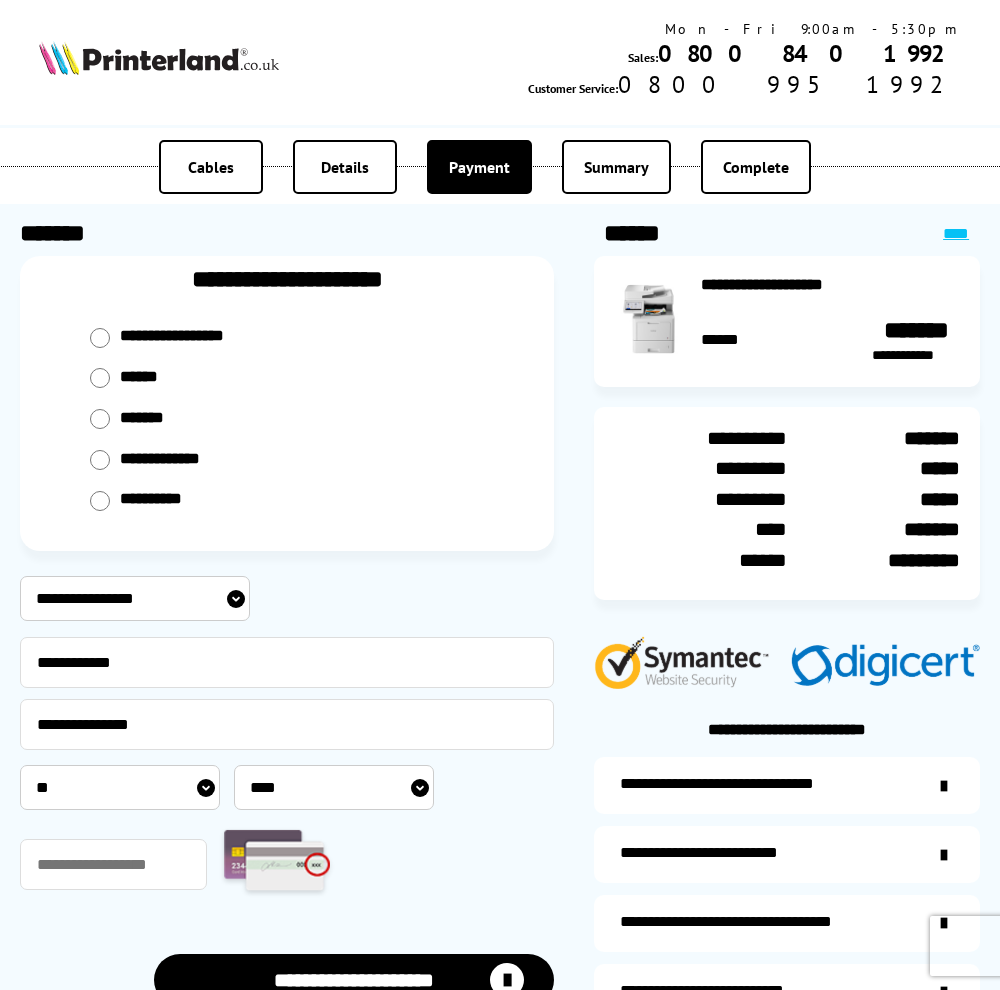 click on "*****
*
*
*
*
*
*
*
*
*
**
**
**" at bounding box center [120, 787] 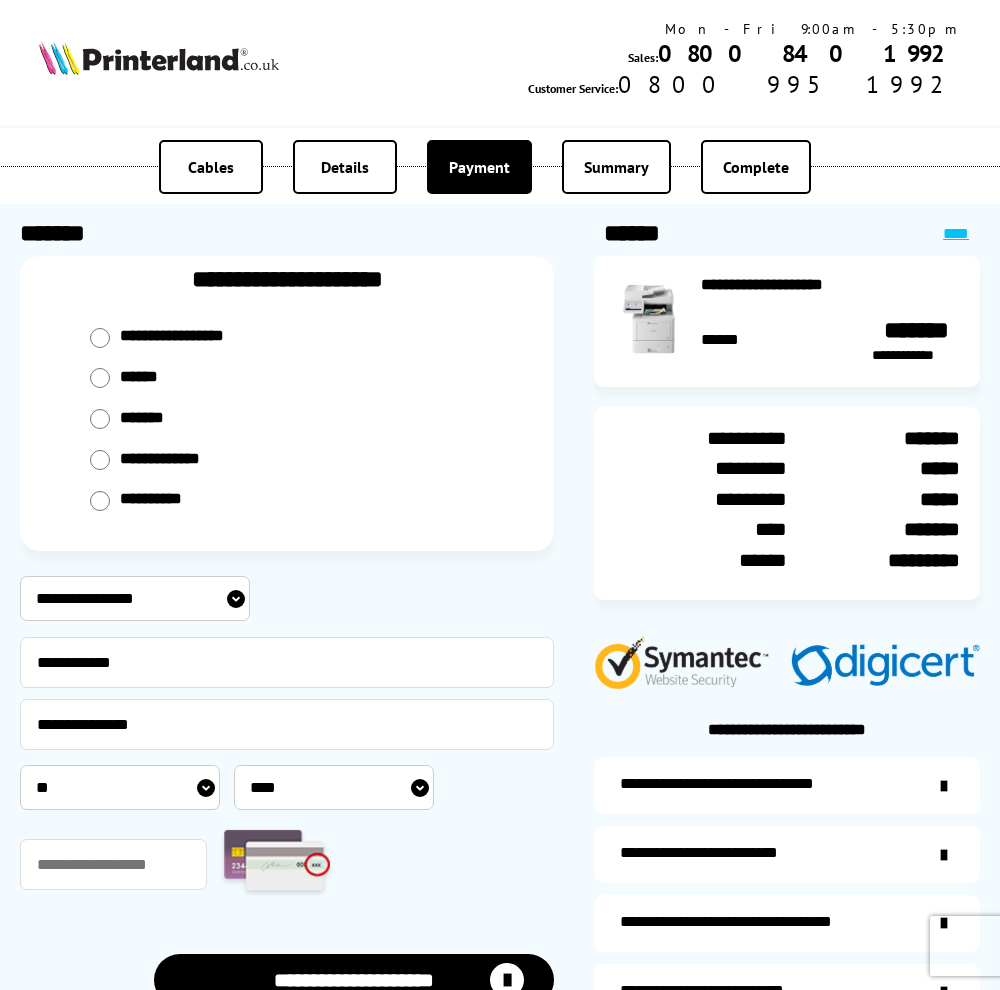click on "****
****
****
****
****
****
****
****
****
****
****
****
****
****
****
****
****
****
****
****
****
****" at bounding box center (334, 787) 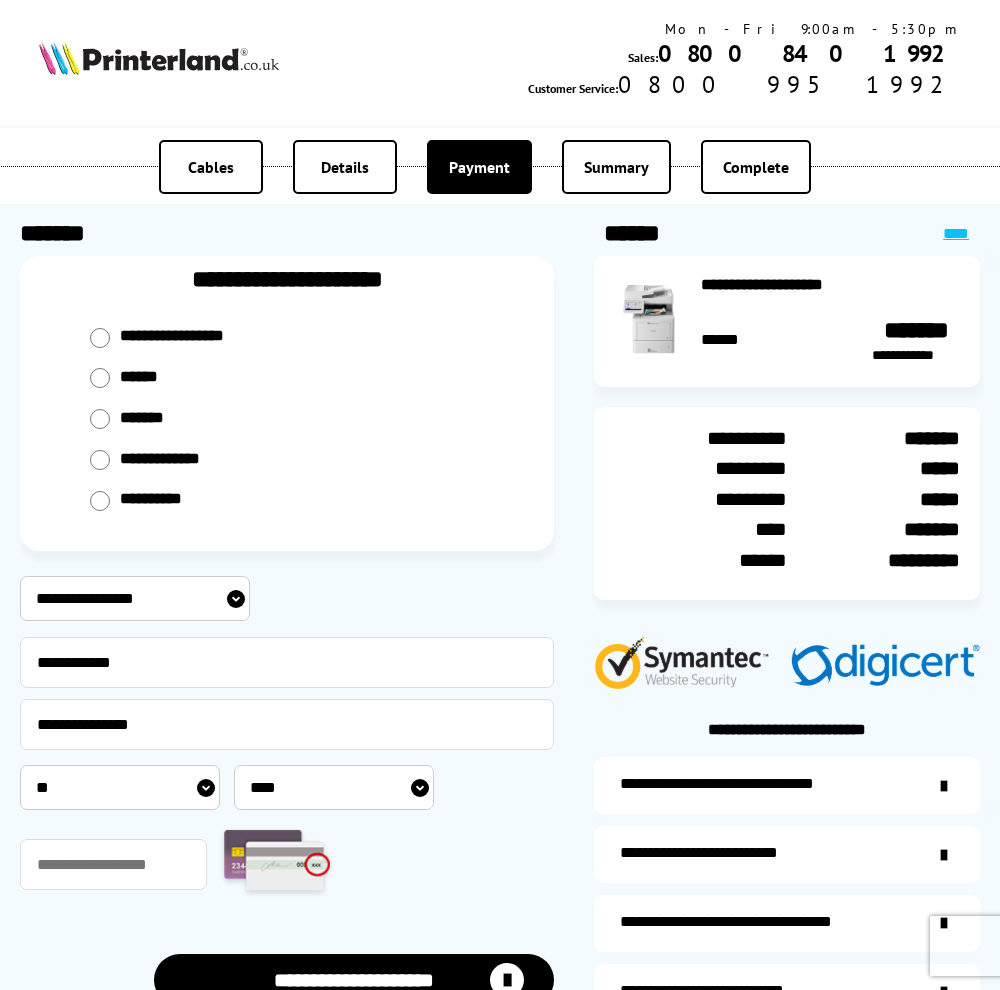select on "****" 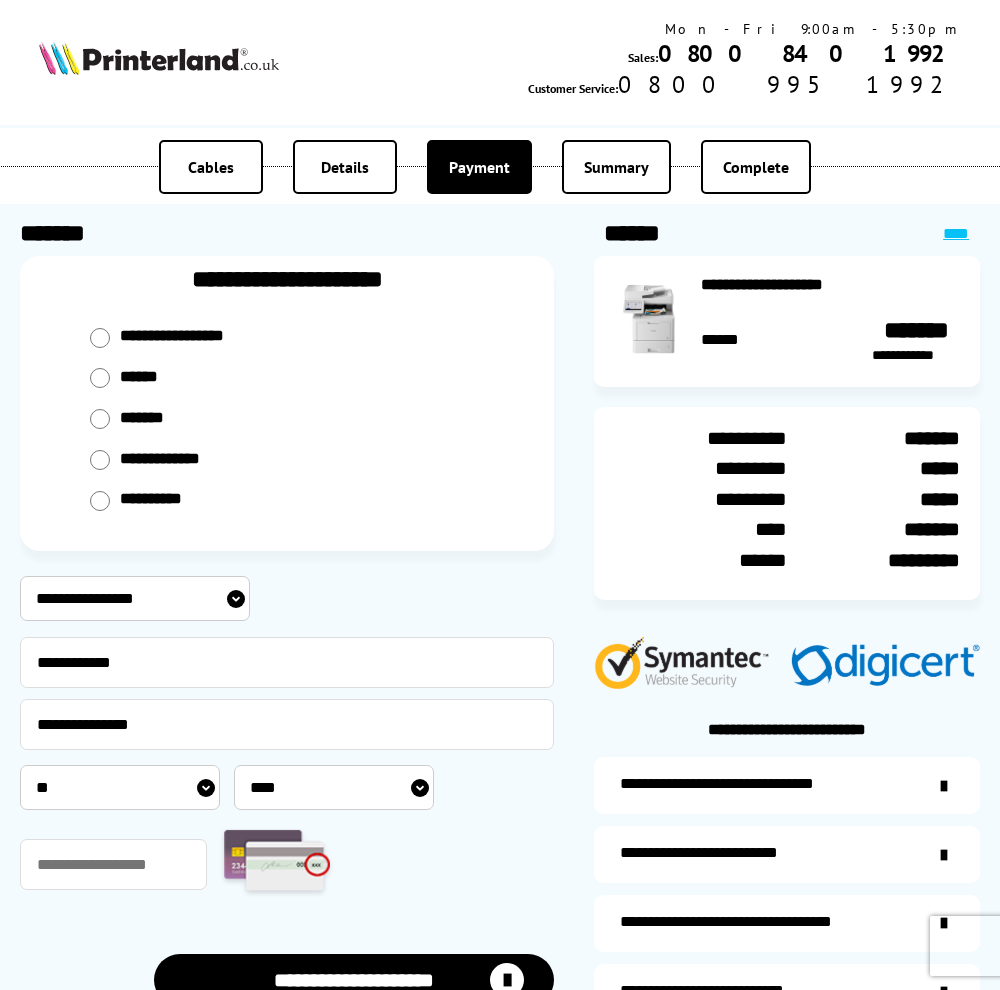 click on "****
****
****
****
****
****
****
****
****
****
****
****
****
****
****
****
****
****
****
****
****
****" at bounding box center (334, 787) 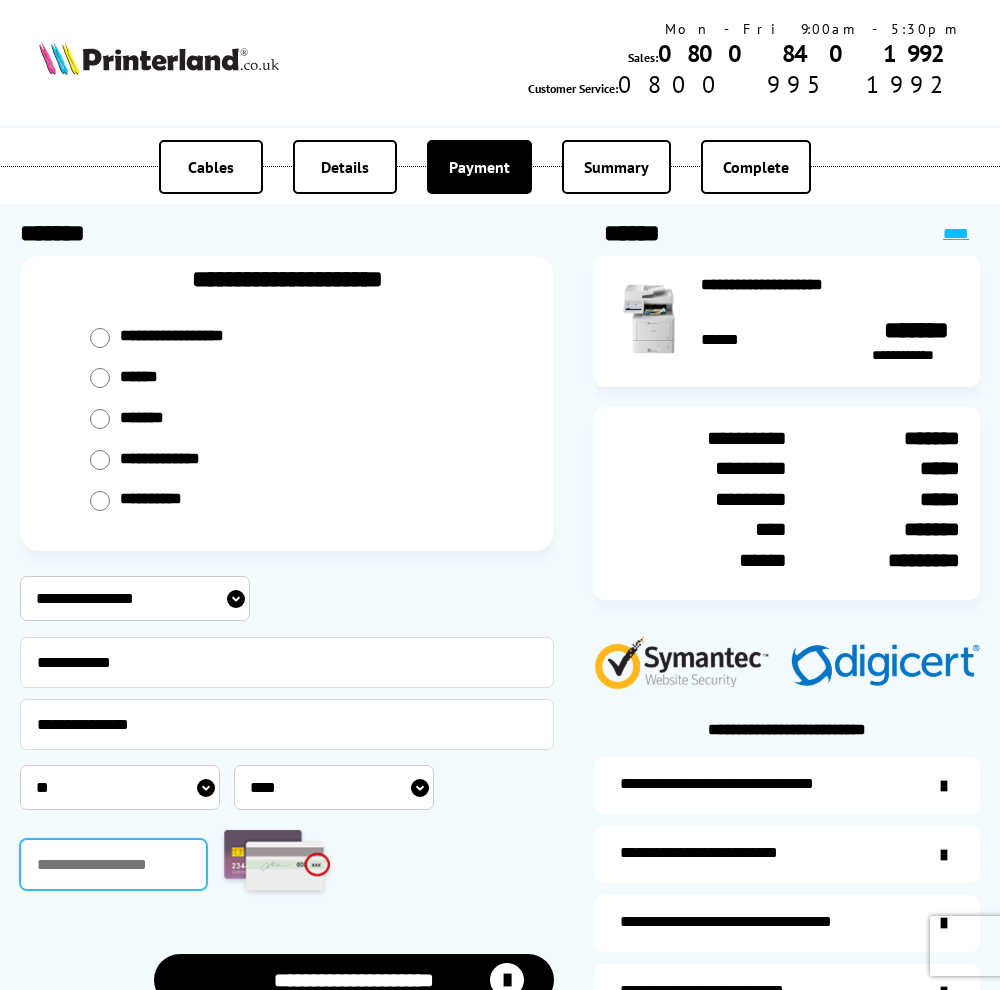 click at bounding box center (113, 864) 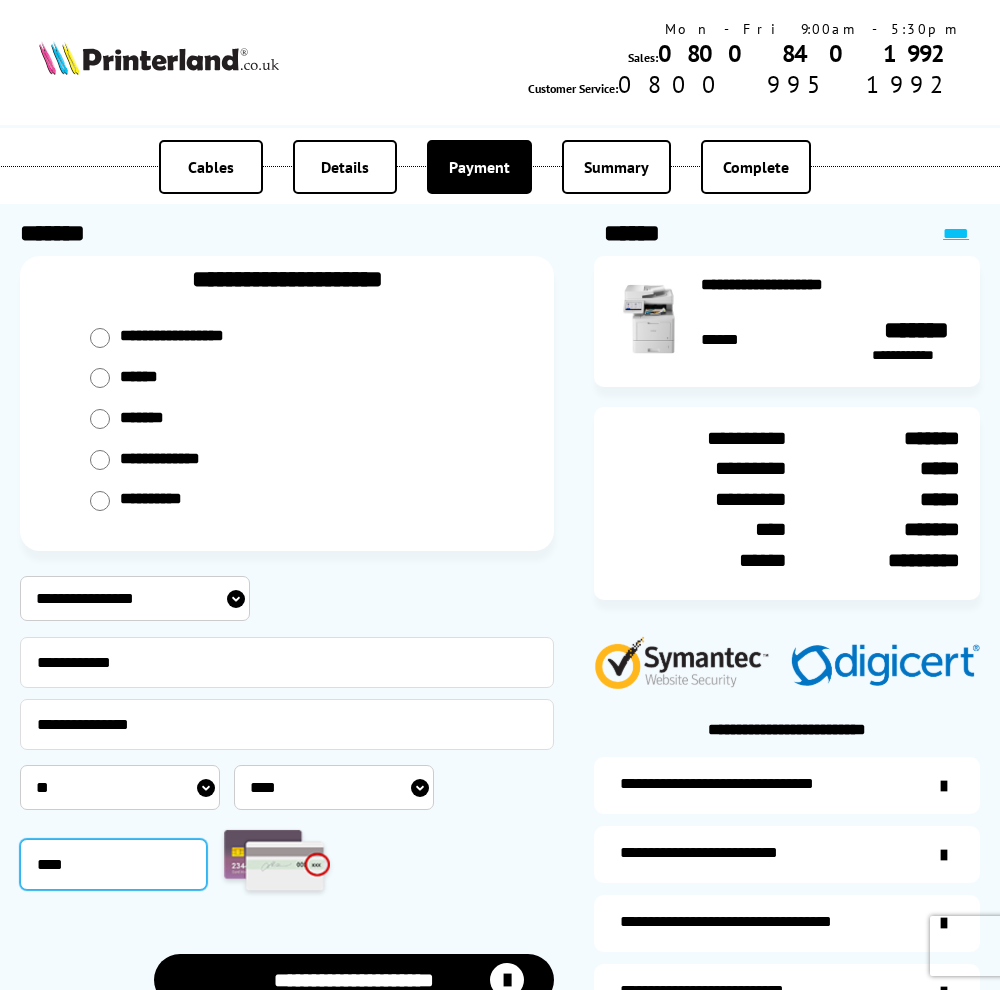 type on "****" 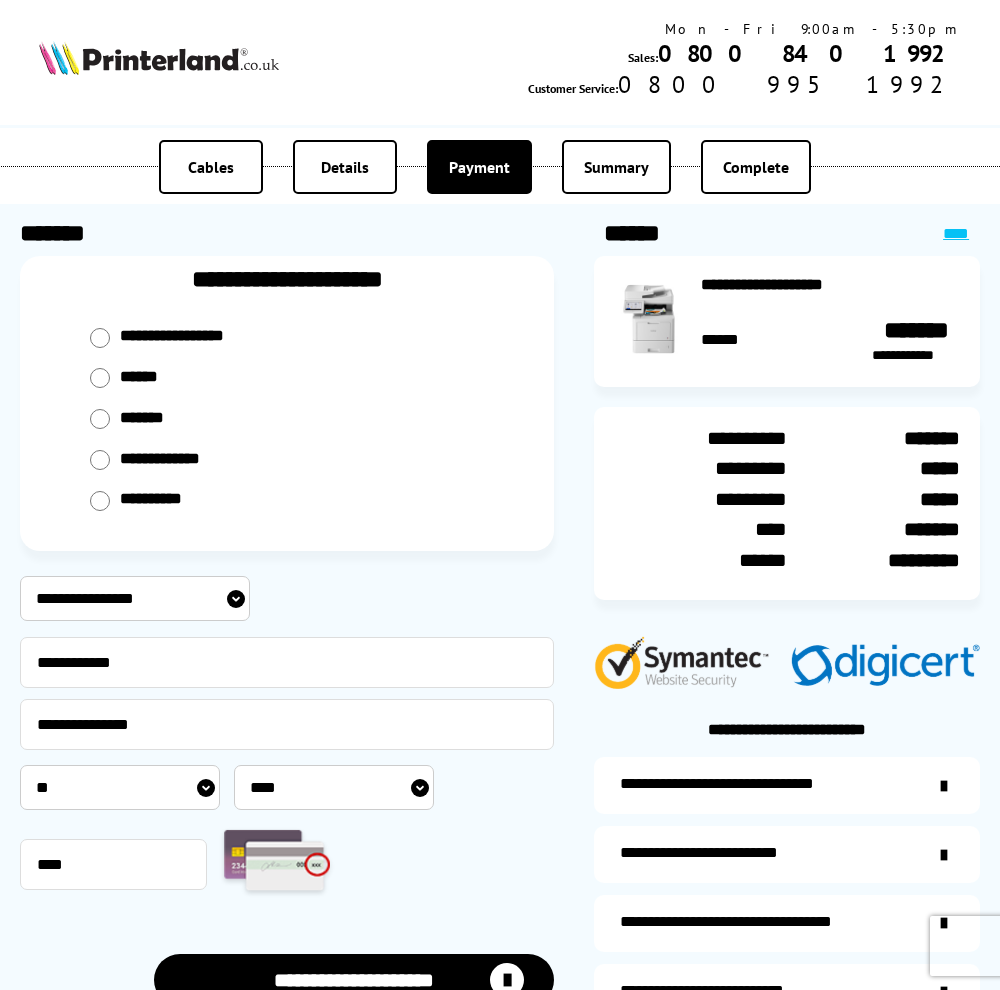 click on "****" at bounding box center [287, 864] 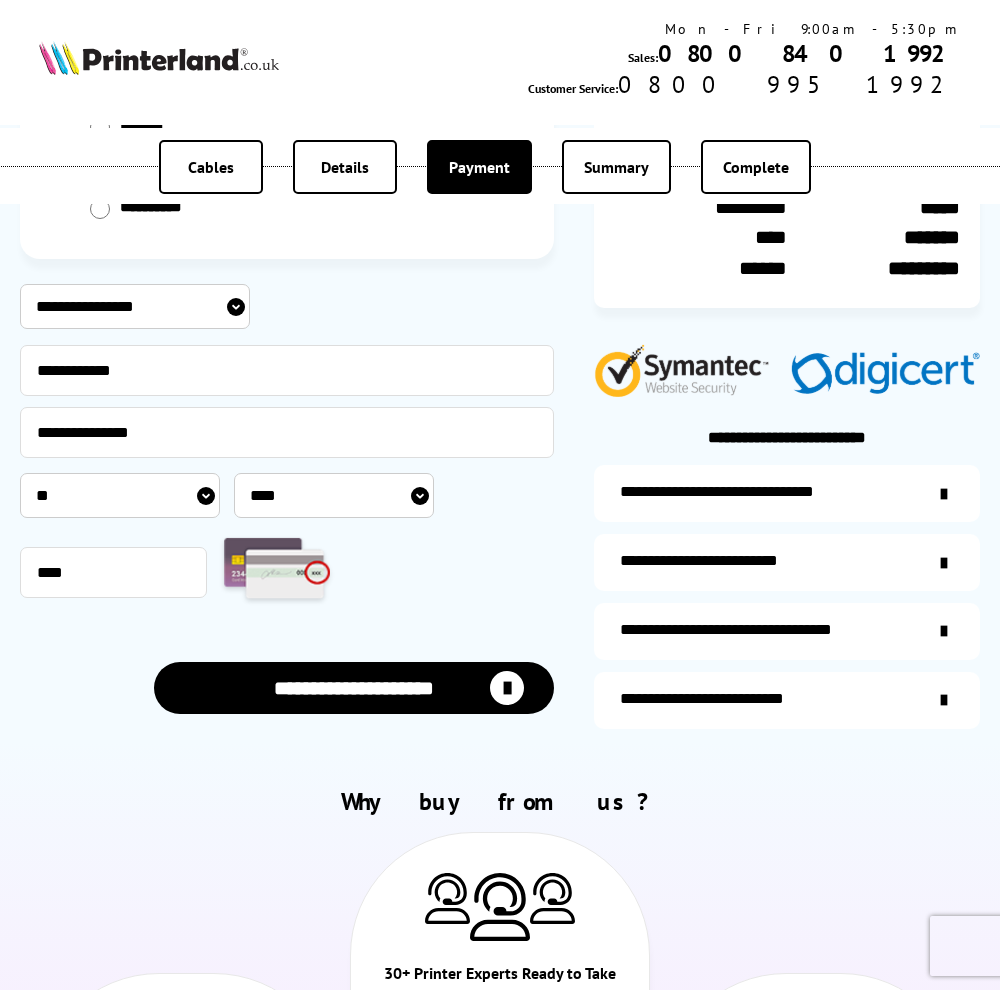 scroll, scrollTop: 300, scrollLeft: 0, axis: vertical 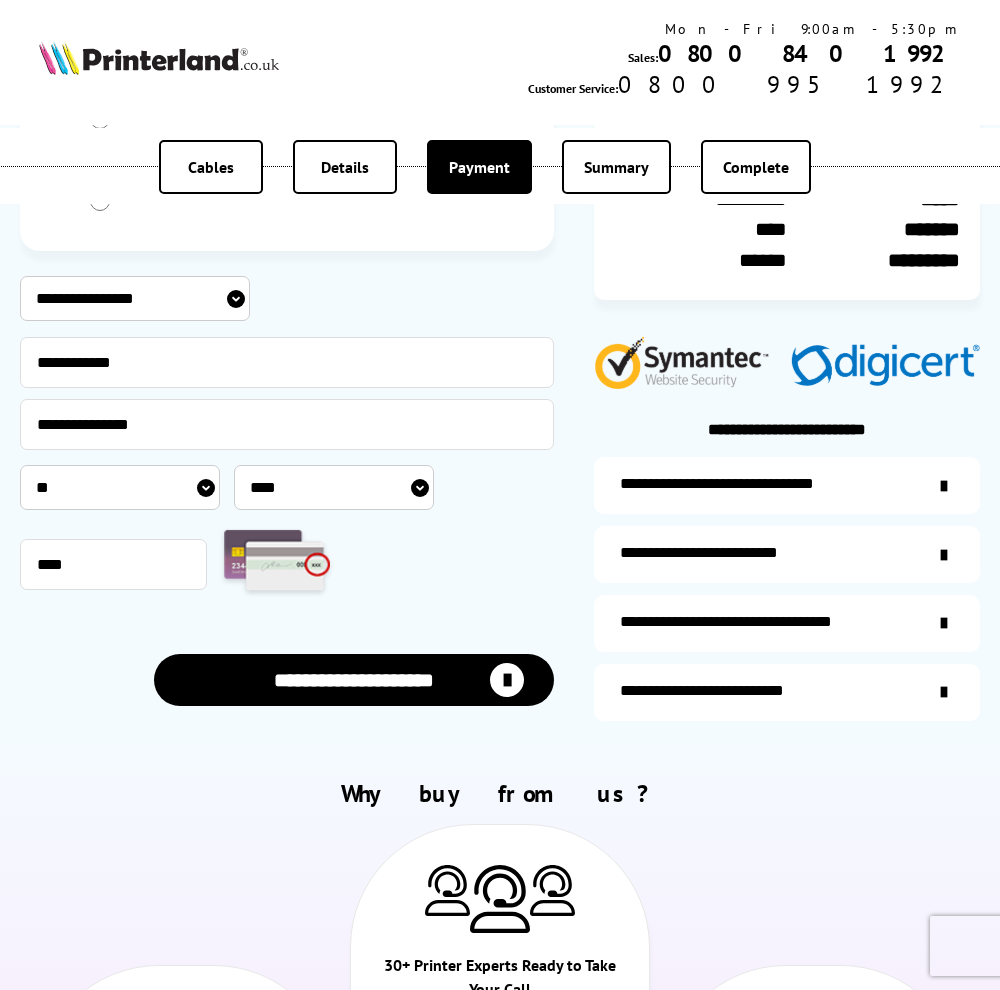 click on "**********" at bounding box center (354, 679) 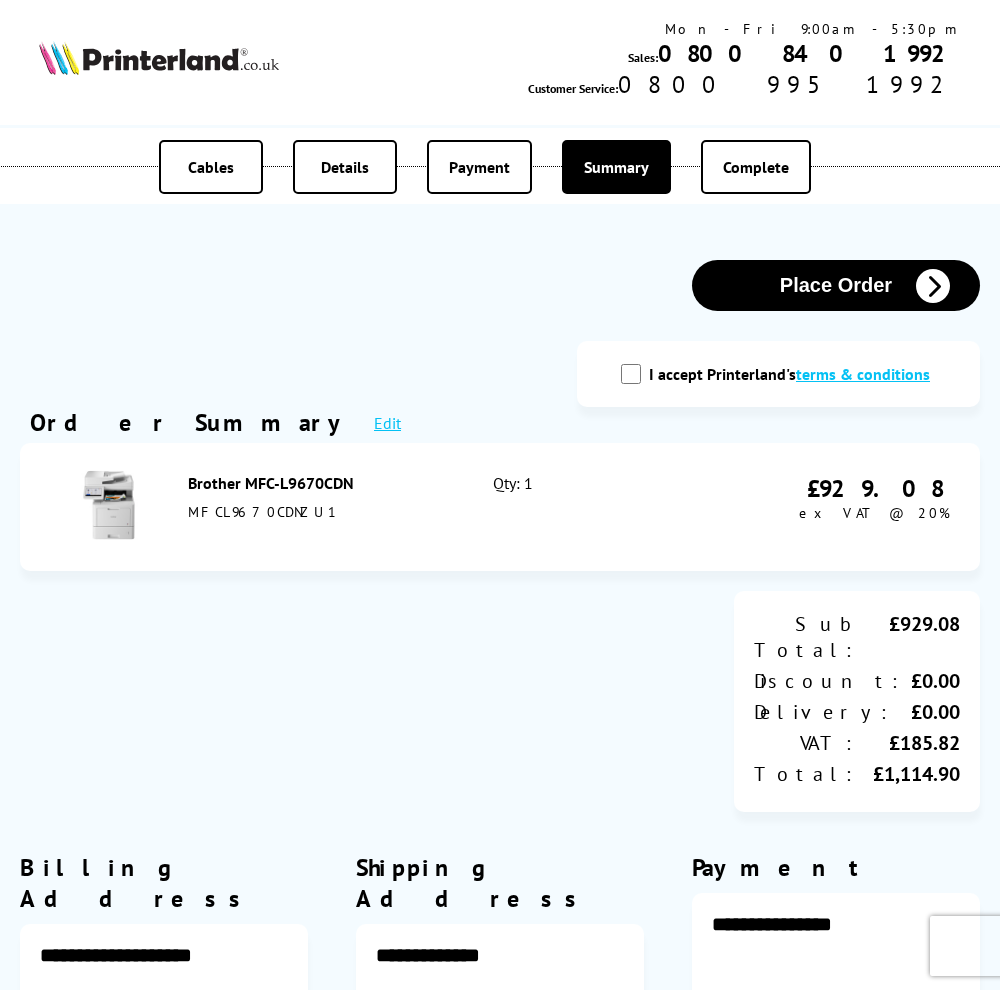 scroll, scrollTop: 0, scrollLeft: 0, axis: both 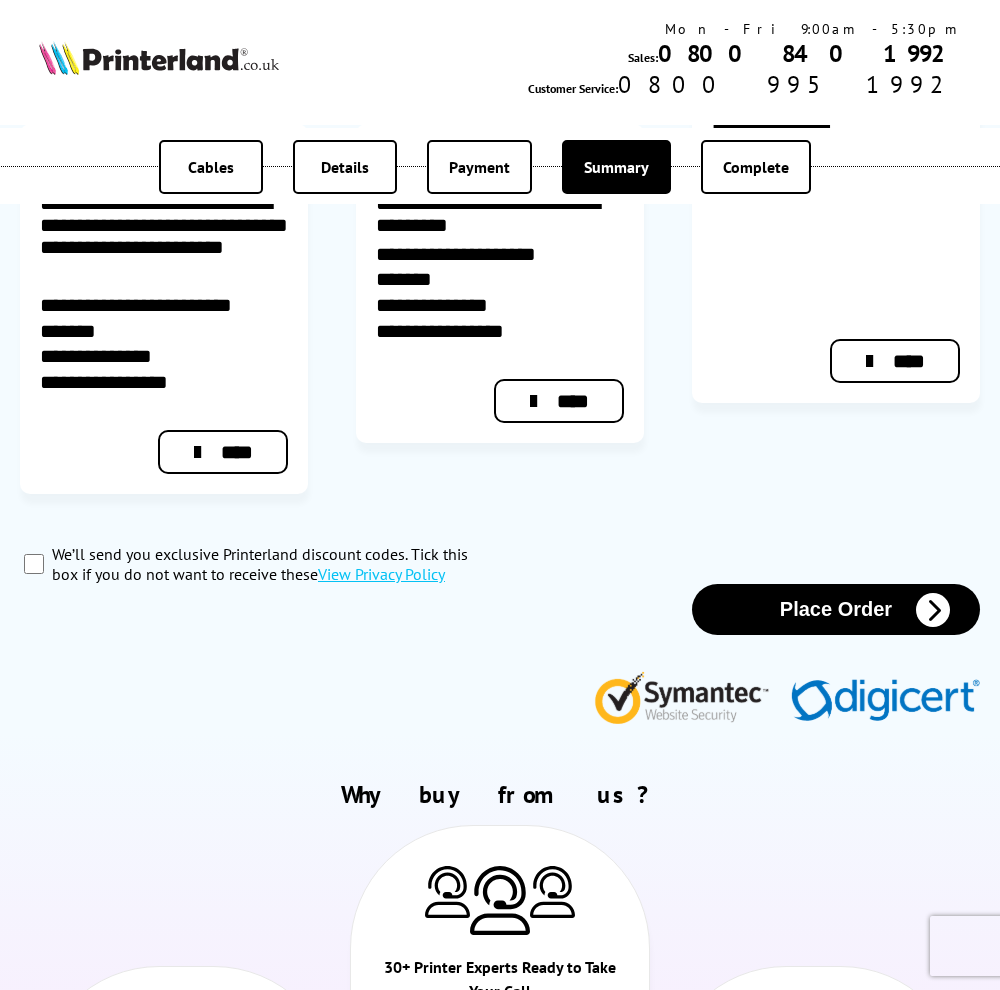 click on "We’ll send you exclusive Printerland discount codes. Tick this box if you do not want to receive these
View Privacy Policy" at bounding box center [260, 564] 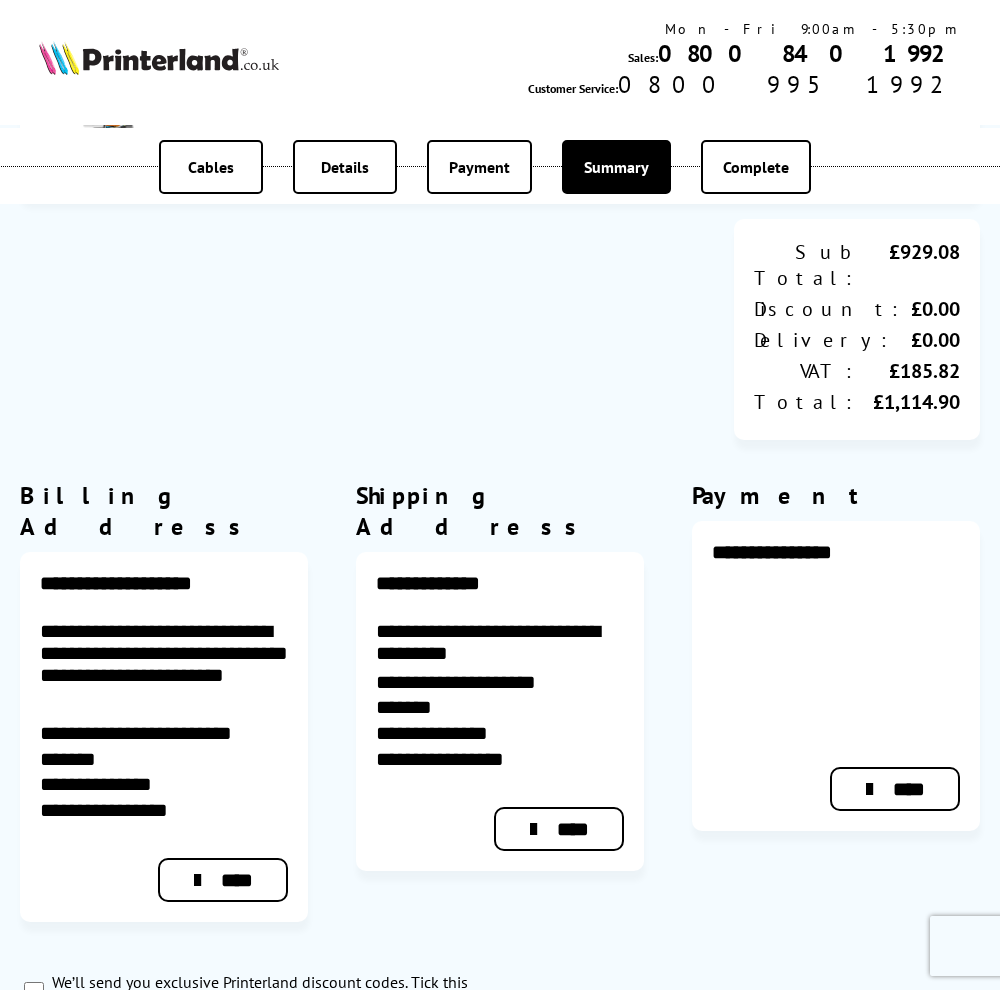 scroll, scrollTop: 0, scrollLeft: 0, axis: both 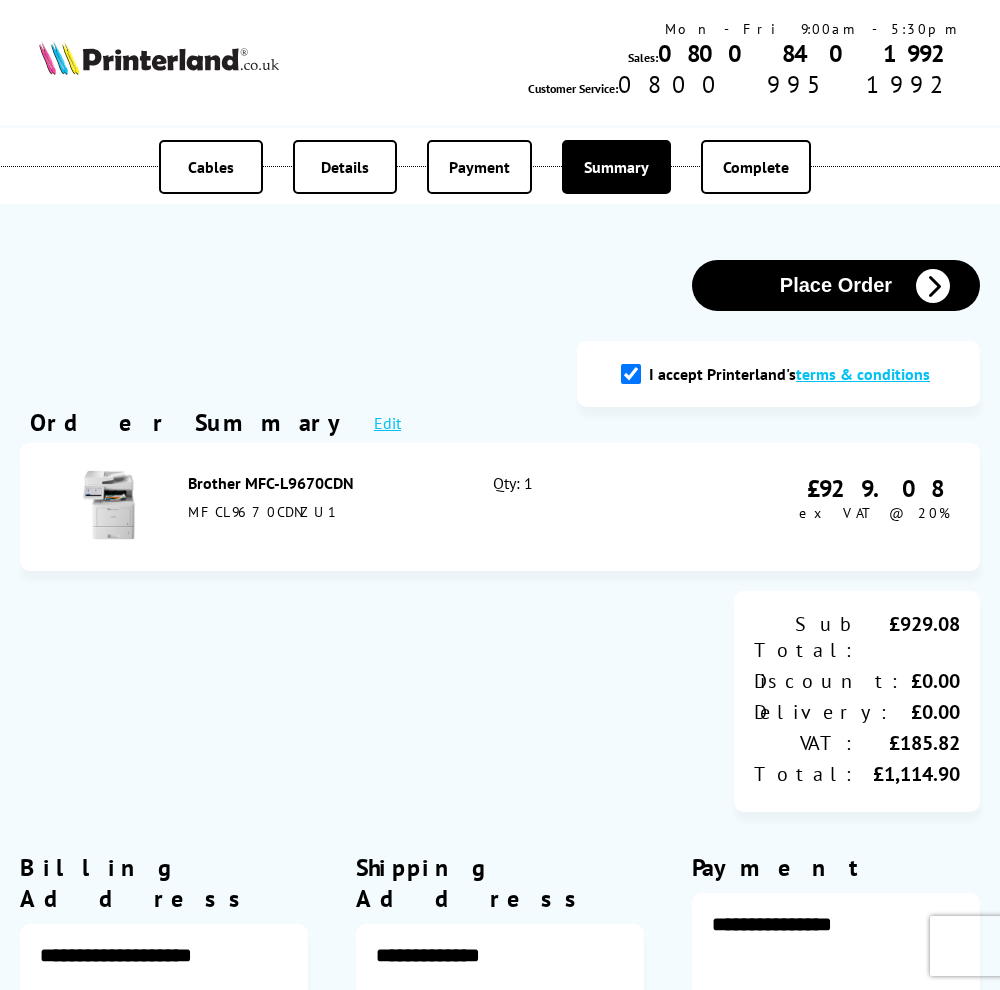 click on "Place Order" at bounding box center (836, 285) 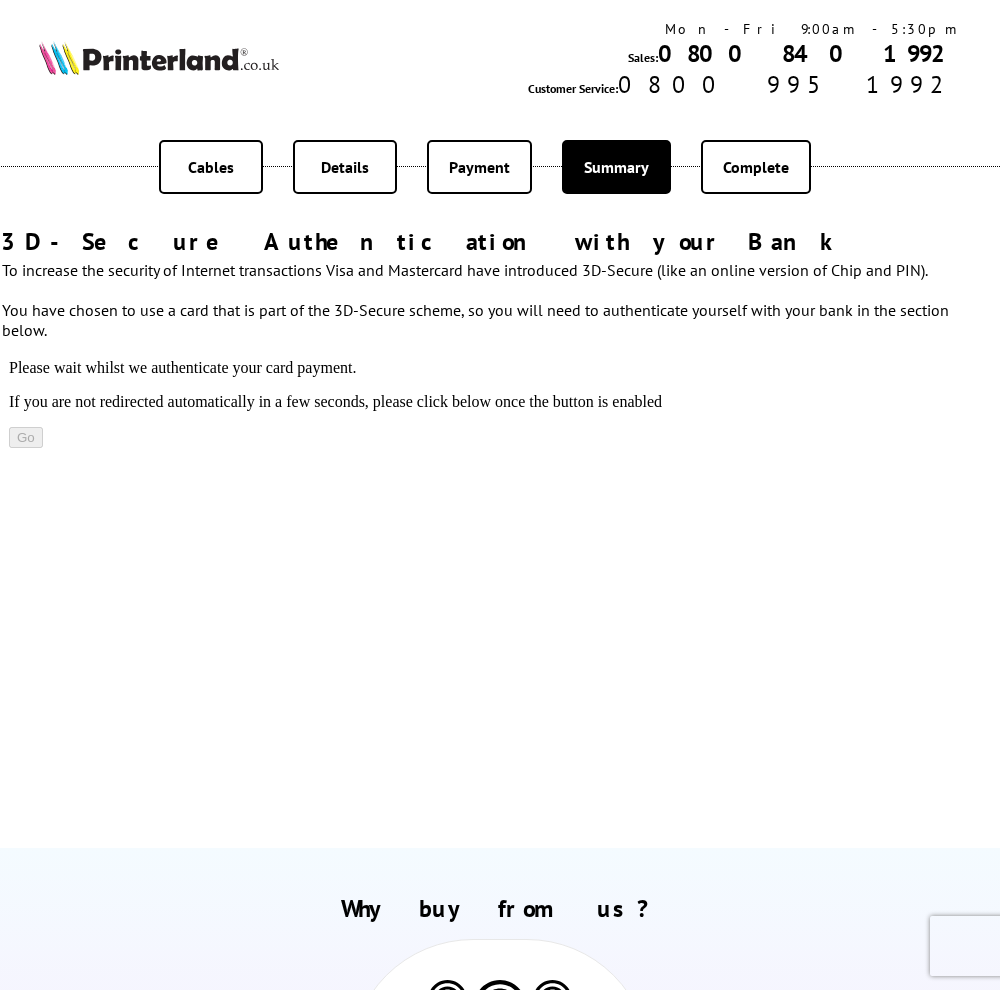 scroll, scrollTop: 0, scrollLeft: 0, axis: both 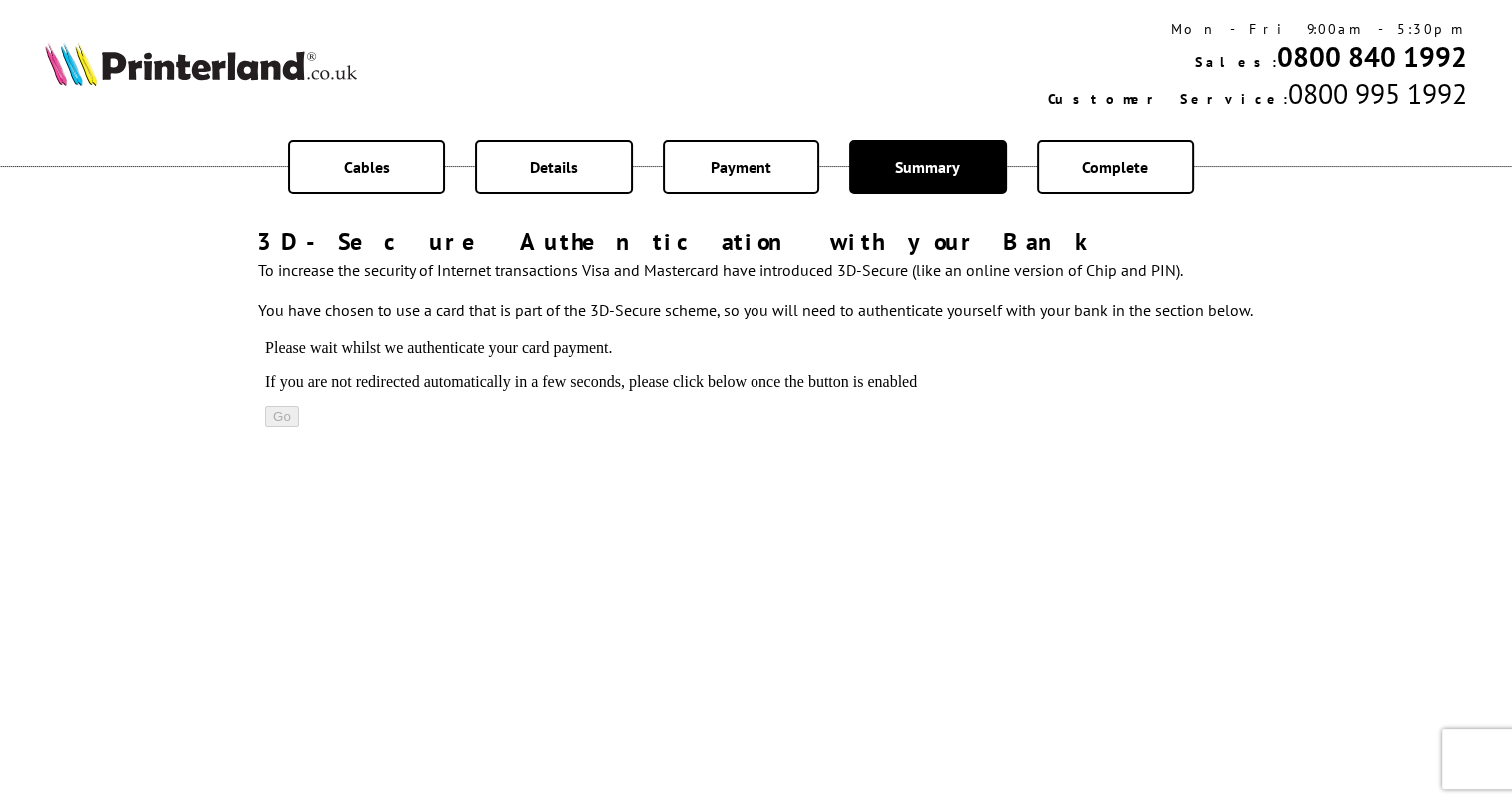 click on "3D-Secure Authentication with your Bank
To increase the security of Internet transactions Visa
and Mastercard have introduced 3D-Secure (like an online version of Chip and PIN).
You have chosen to use a card that is part of the 3D-Secure scheme, so you will
need to authenticate yourself with your bank in the section below." at bounding box center (756, 525) 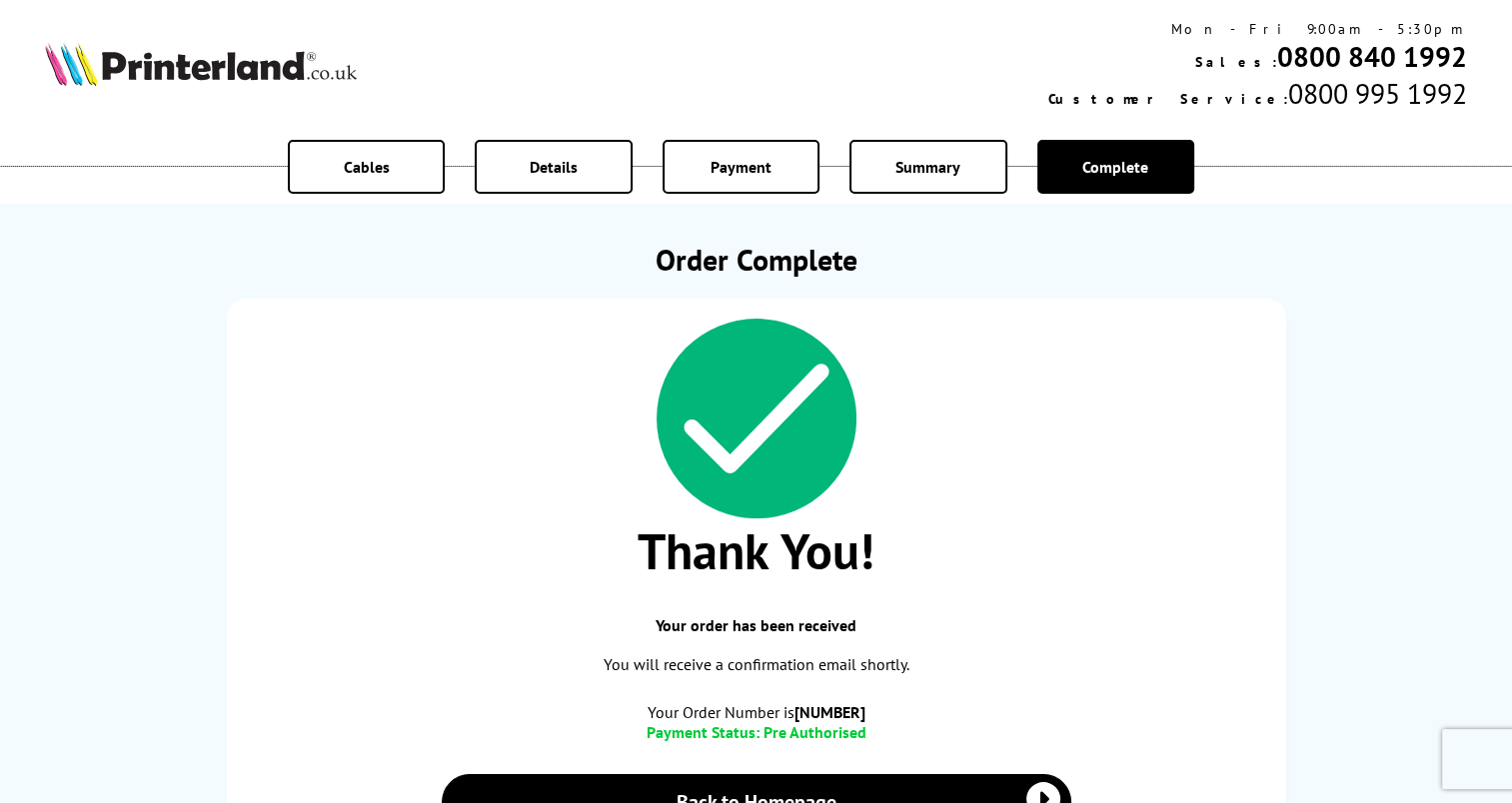 scroll, scrollTop: 260, scrollLeft: 0, axis: vertical 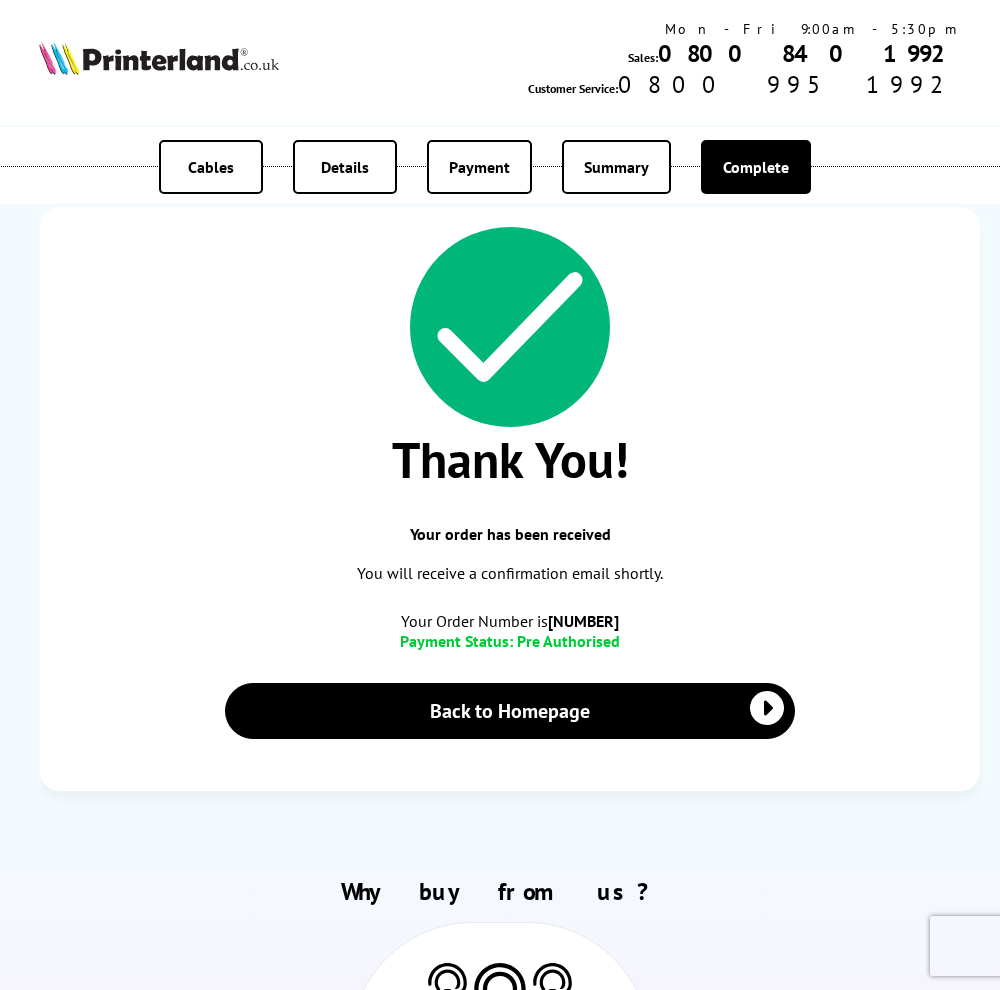 click on "Thank You!" at bounding box center (510, 459) 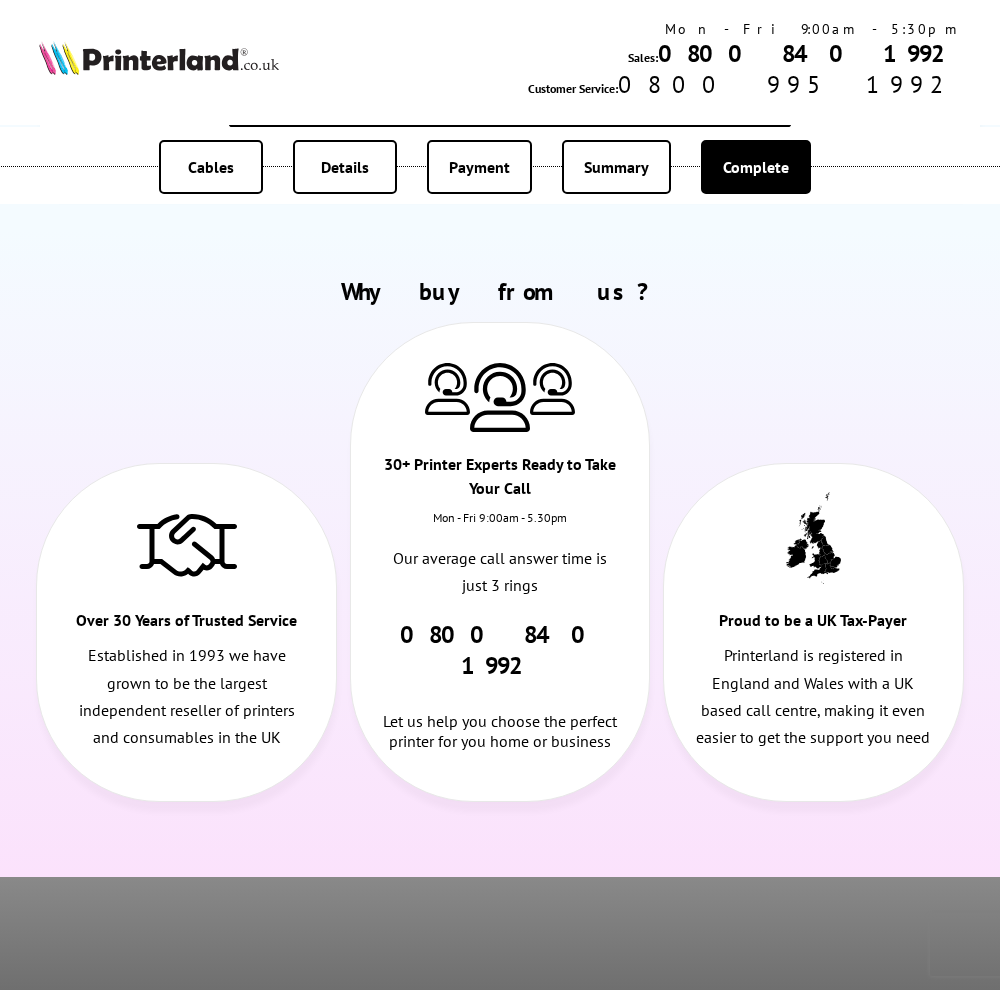 scroll, scrollTop: 0, scrollLeft: 0, axis: both 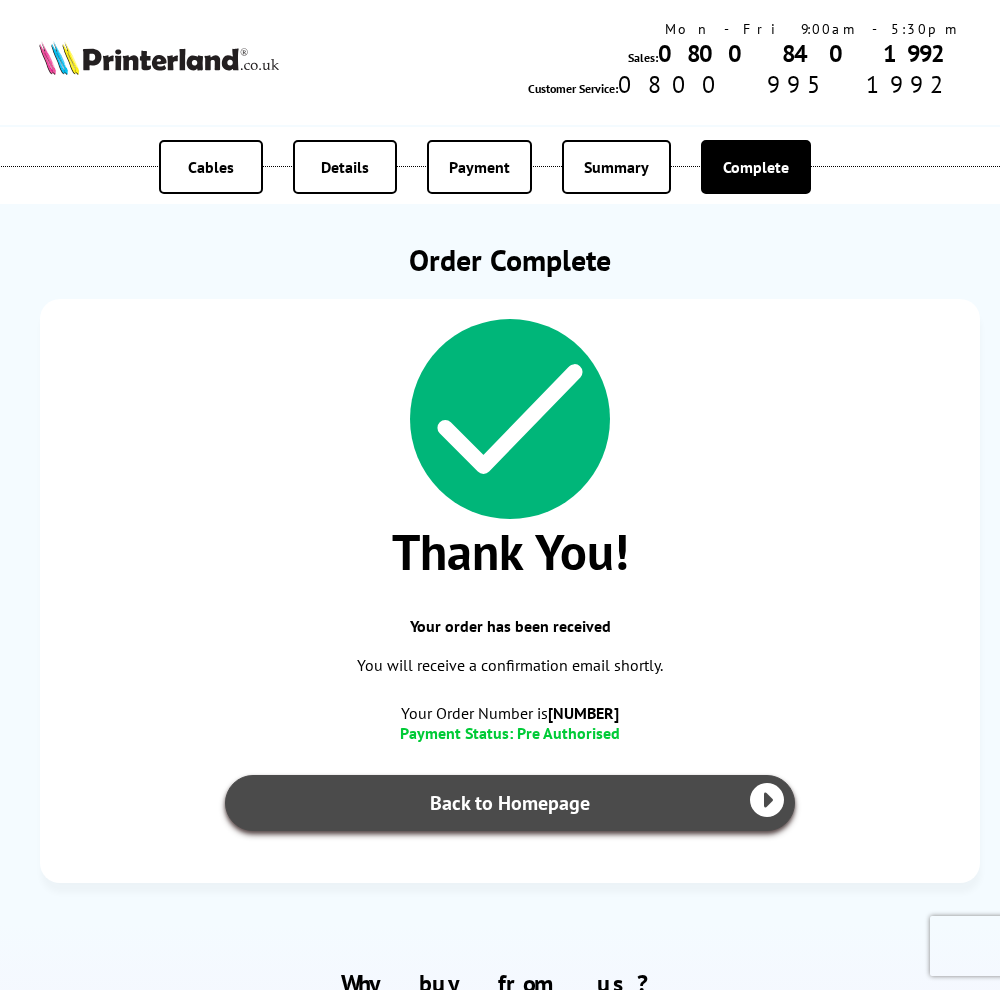 click on "Back to Homepage" at bounding box center [510, 803] 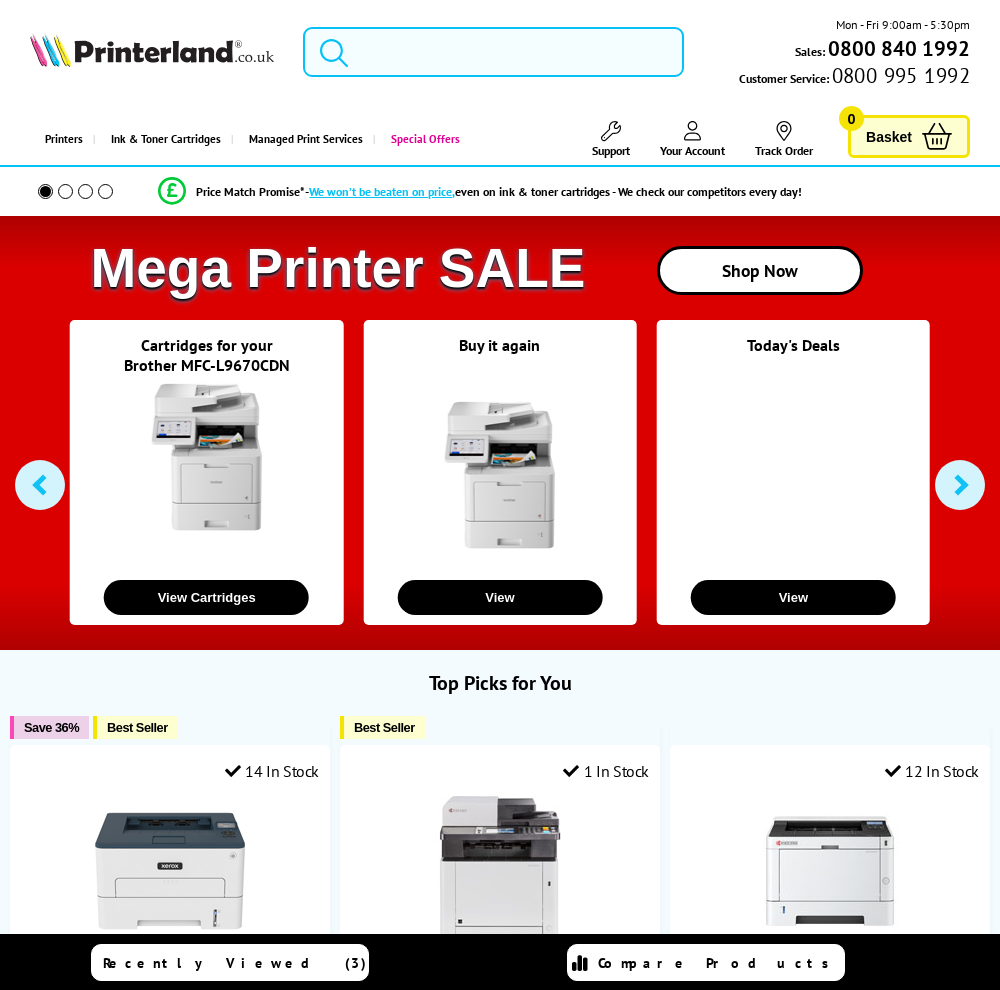 scroll, scrollTop: 0, scrollLeft: 0, axis: both 